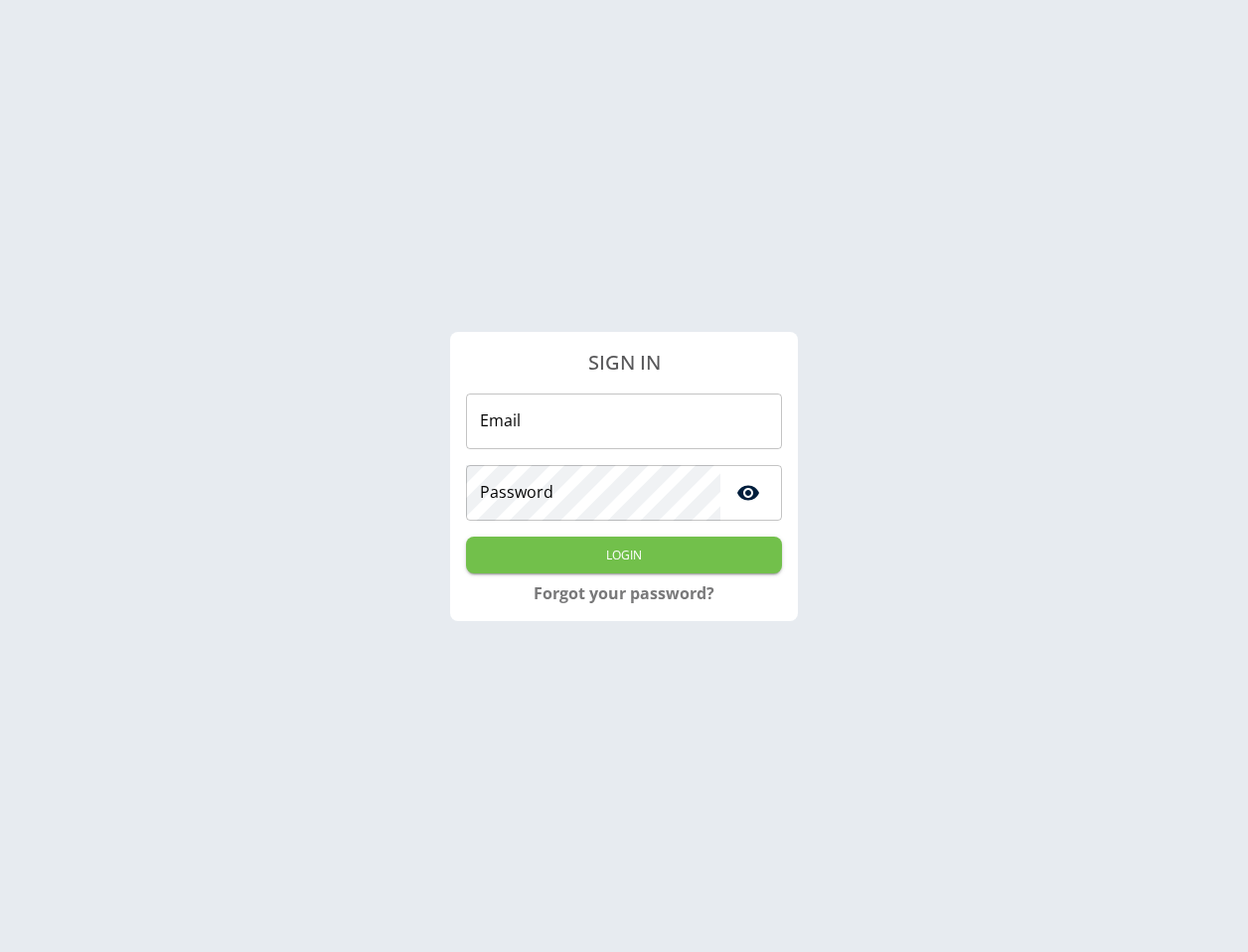 scroll, scrollTop: 0, scrollLeft: 0, axis: both 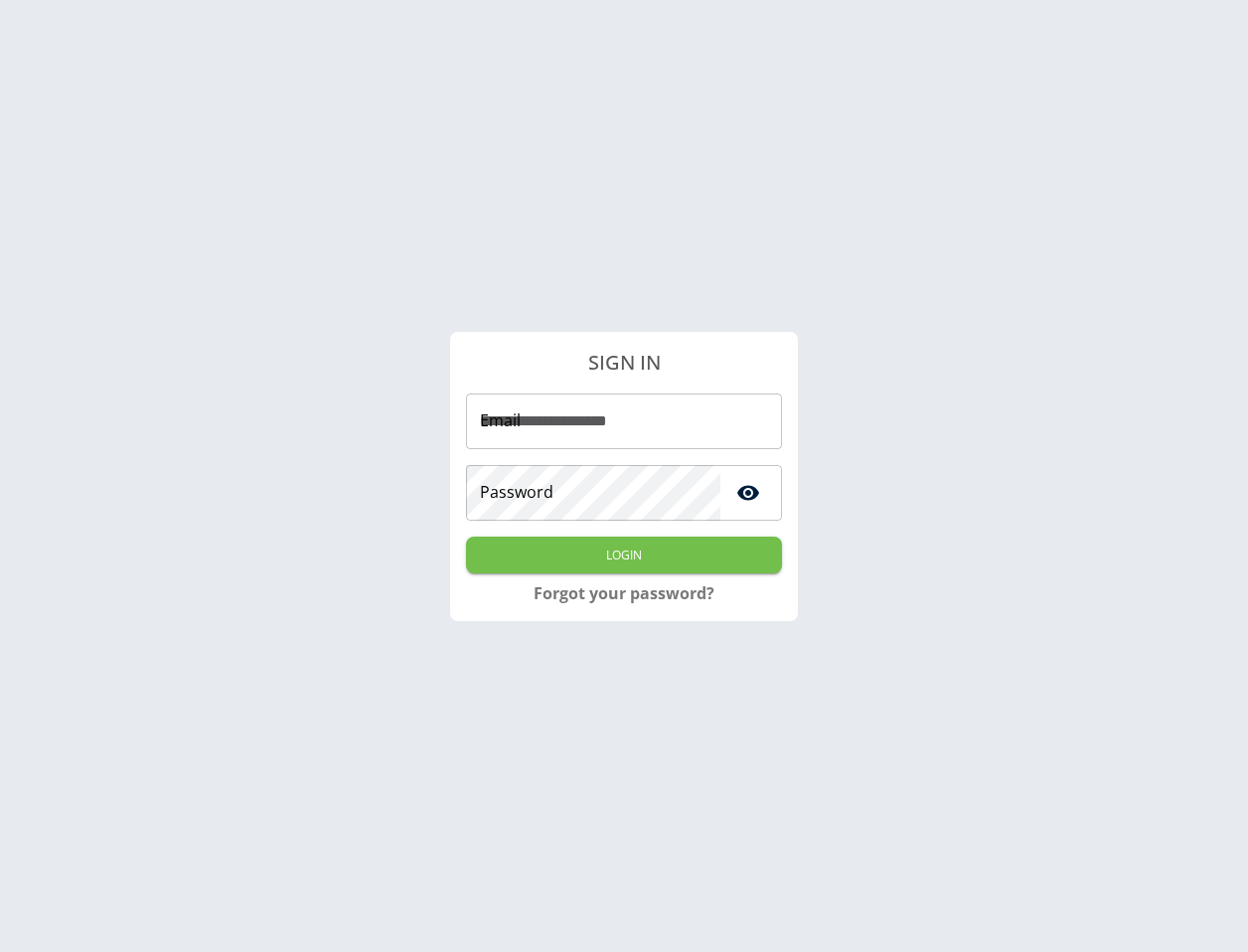 click on "SIGN IN Email [EMAIL] Email Password Password Login Forgot your password?" at bounding box center (624, 476) 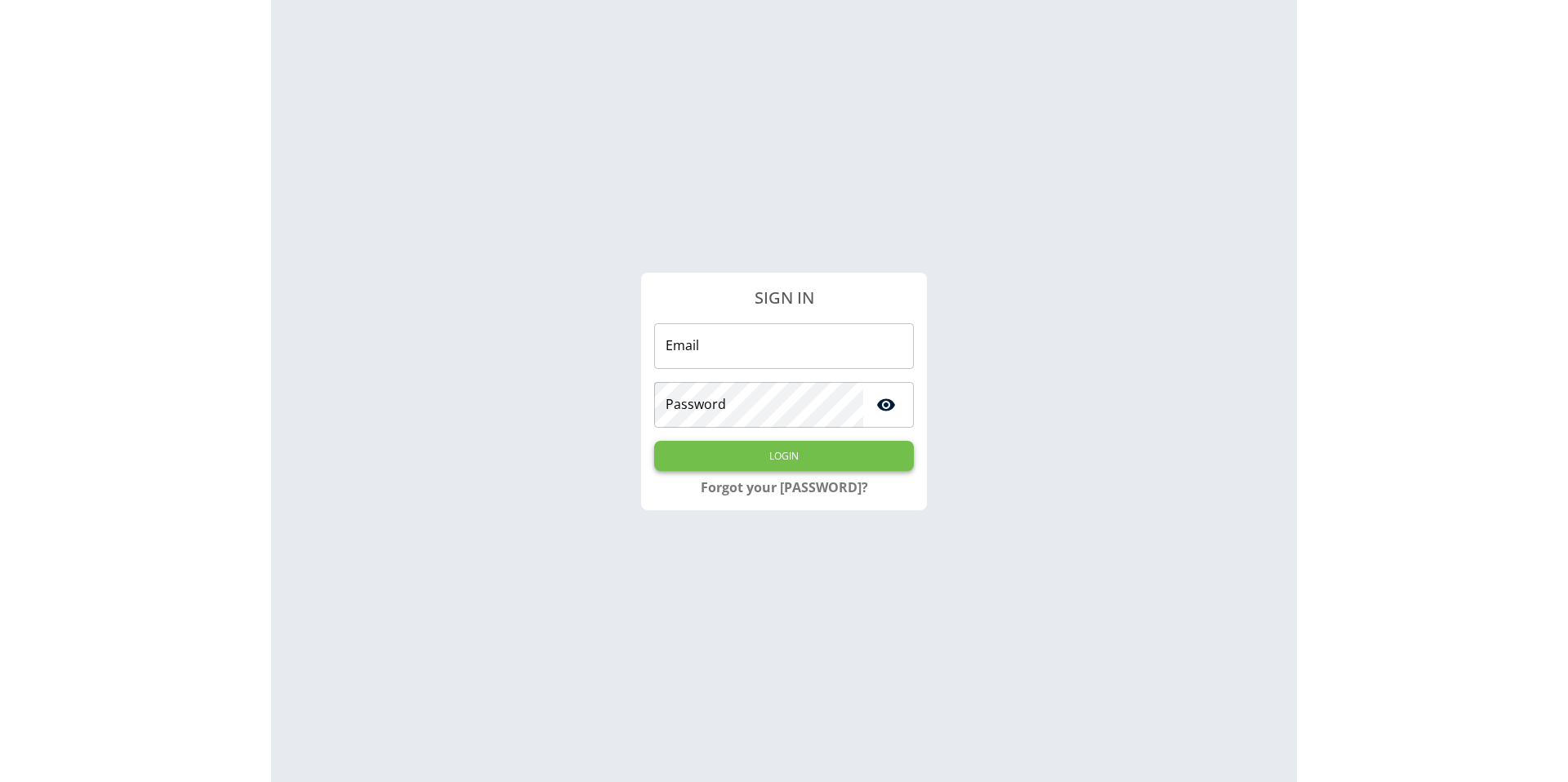 scroll, scrollTop: 0, scrollLeft: 0, axis: both 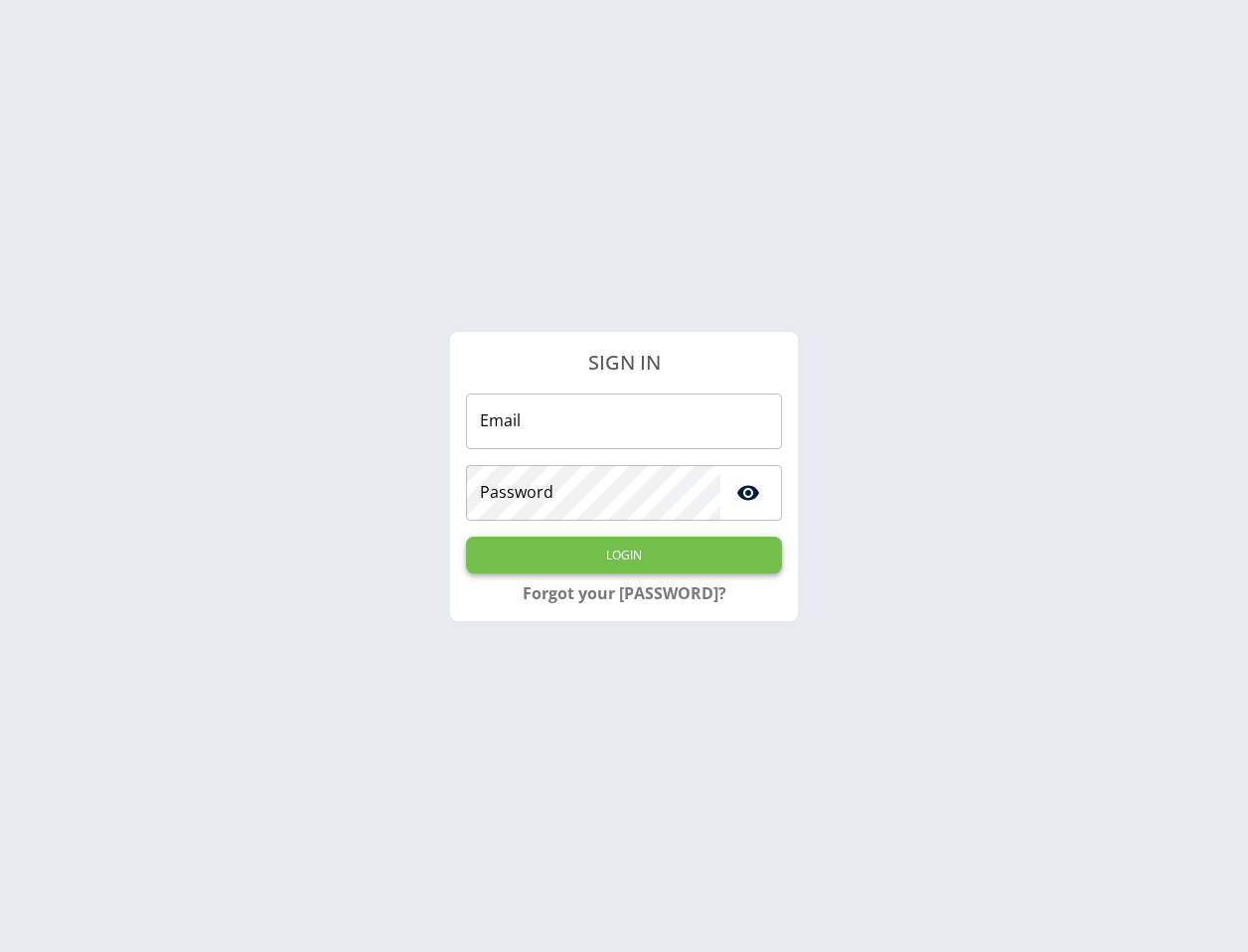 type on "**********" 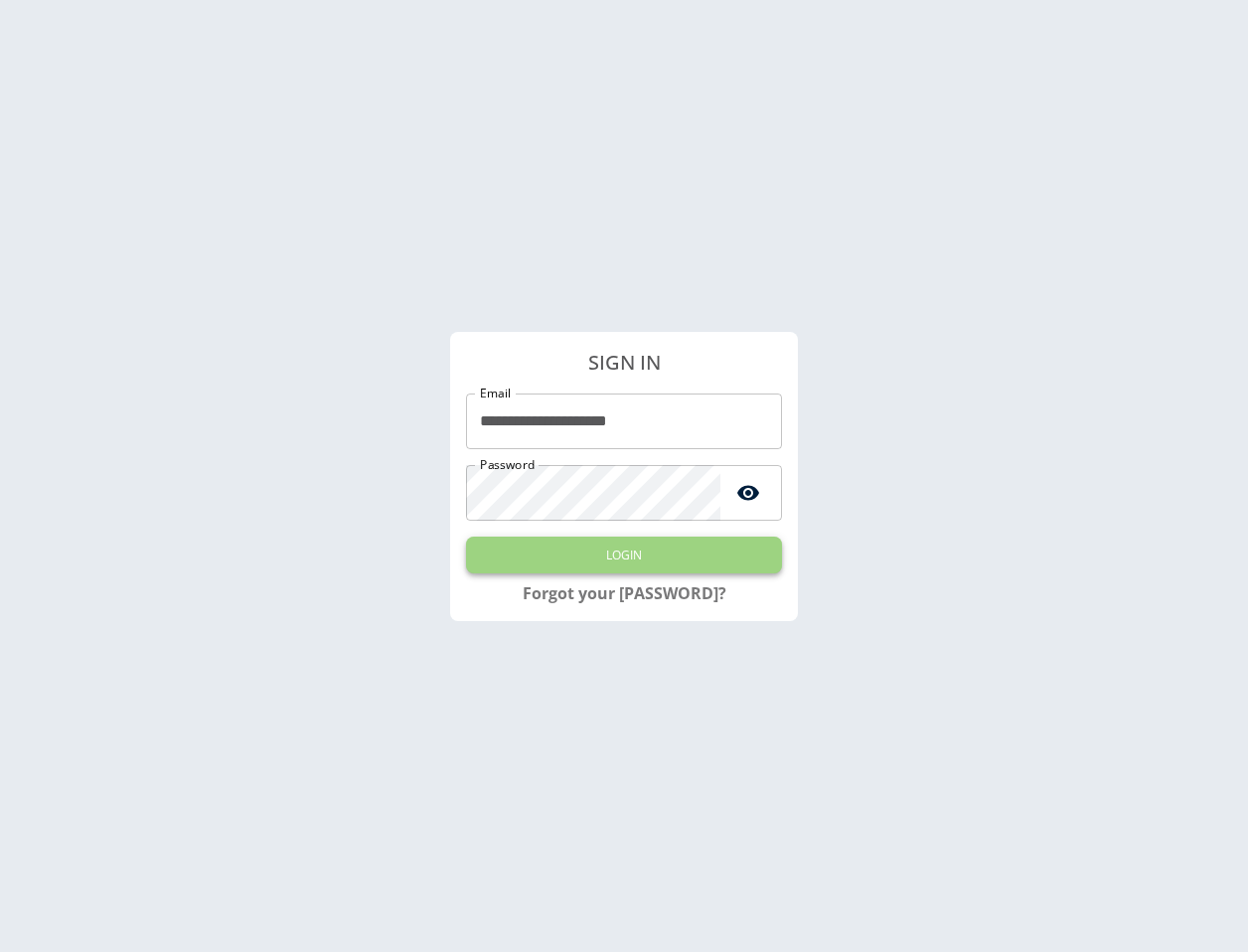 click on "Login" at bounding box center [624, 555] 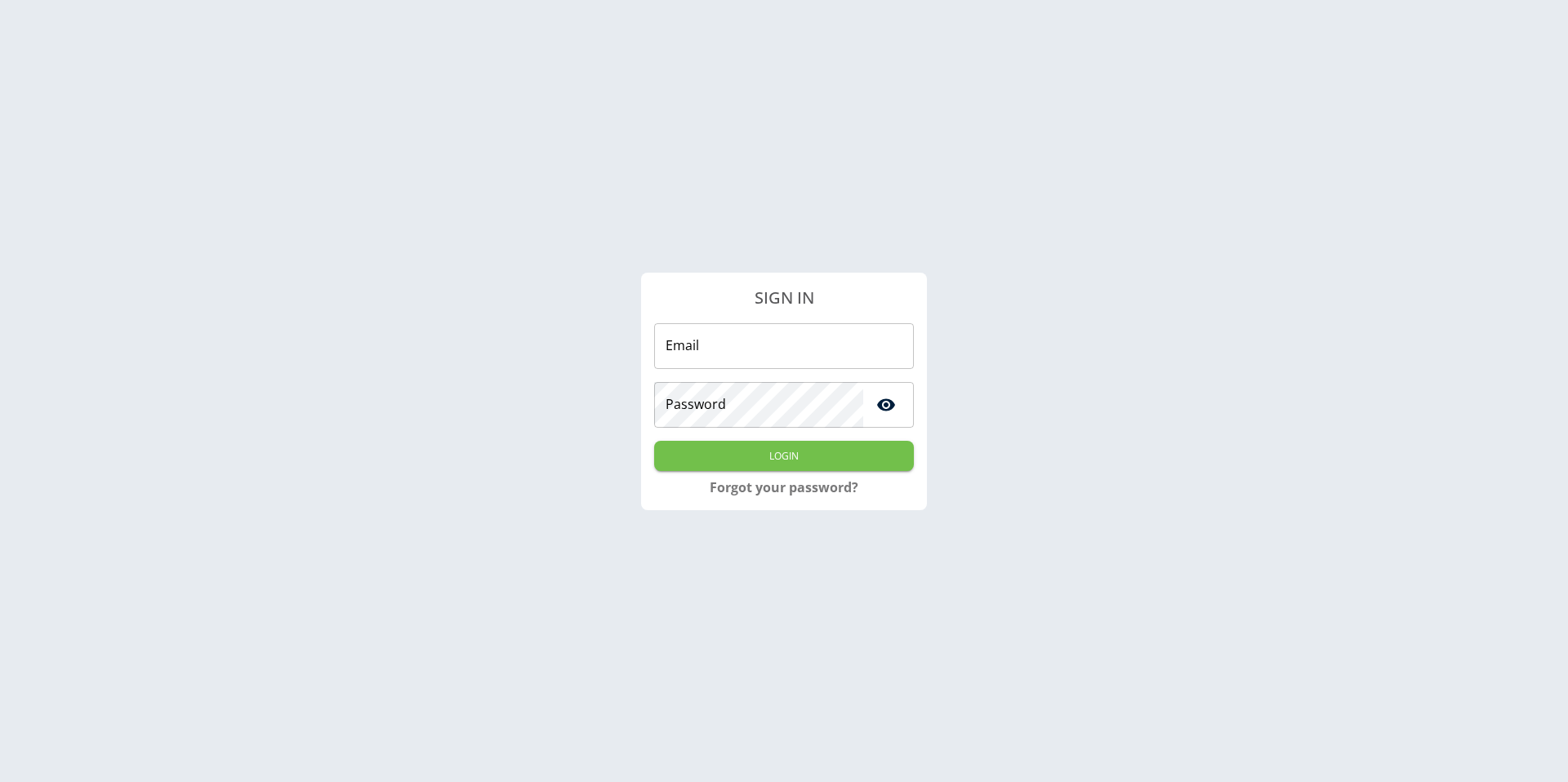 scroll, scrollTop: 0, scrollLeft: 0, axis: both 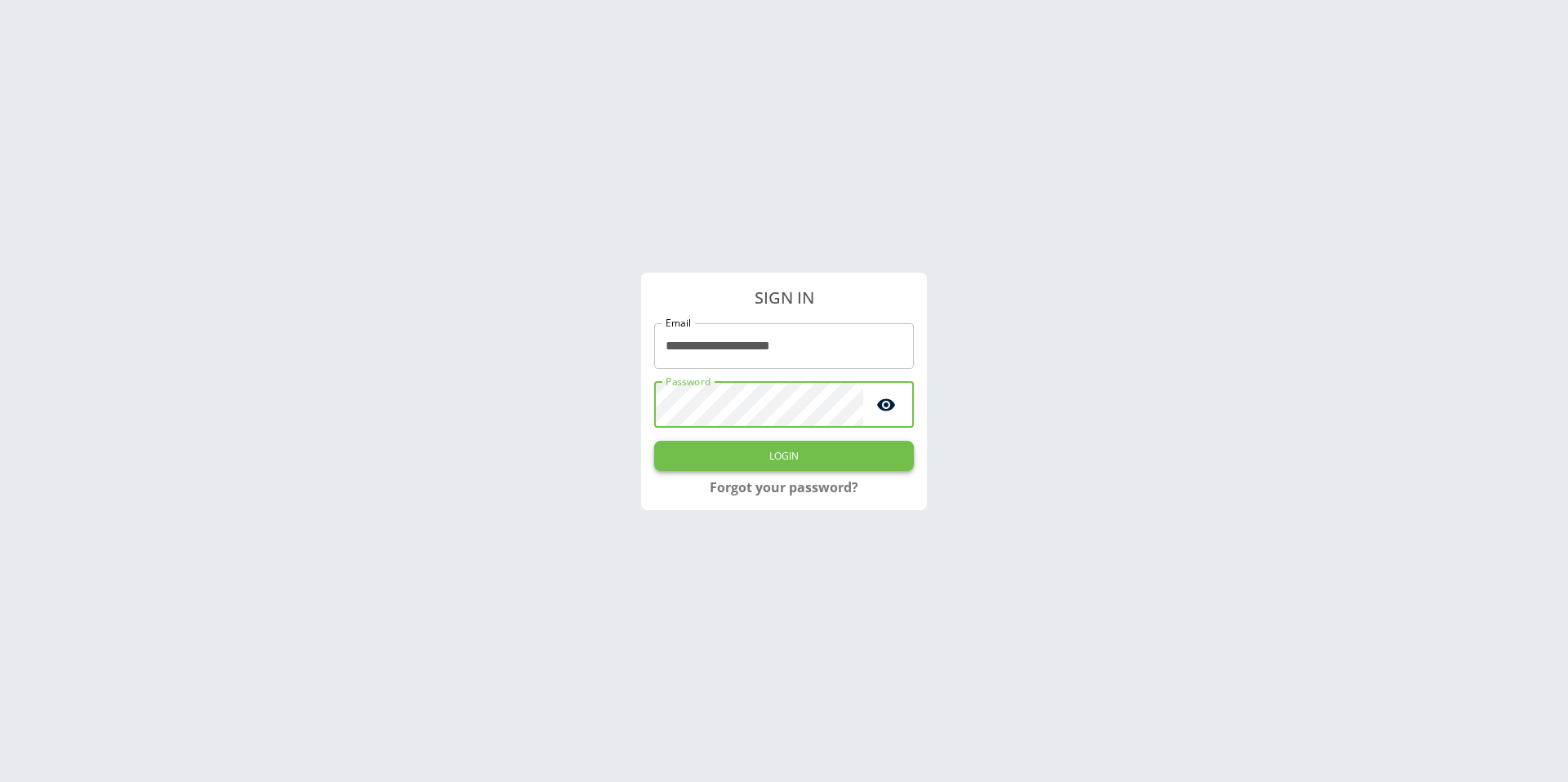 click on "Login" at bounding box center [784, 455] 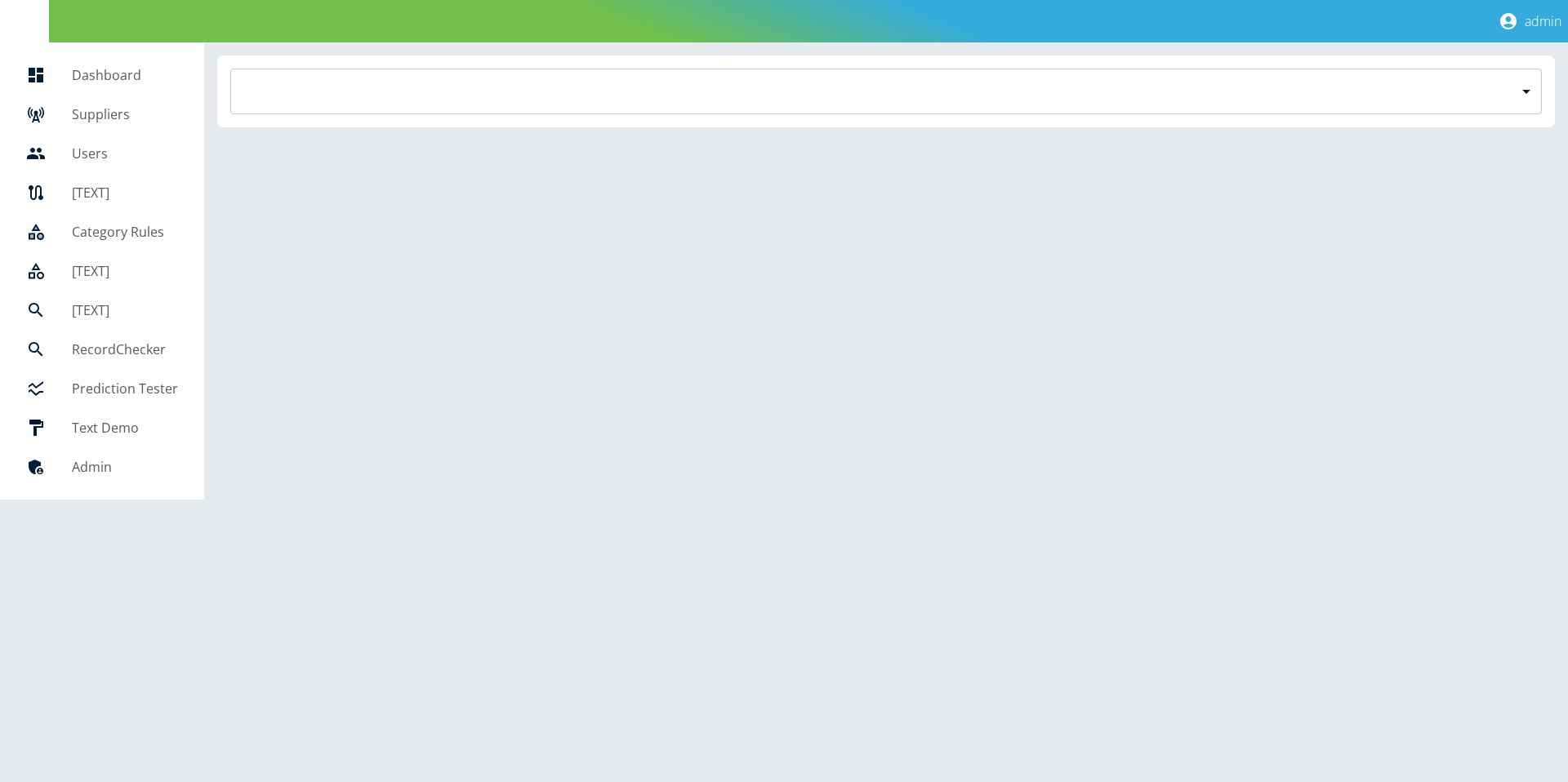 click on "Prediction Tester" at bounding box center [125, 389] 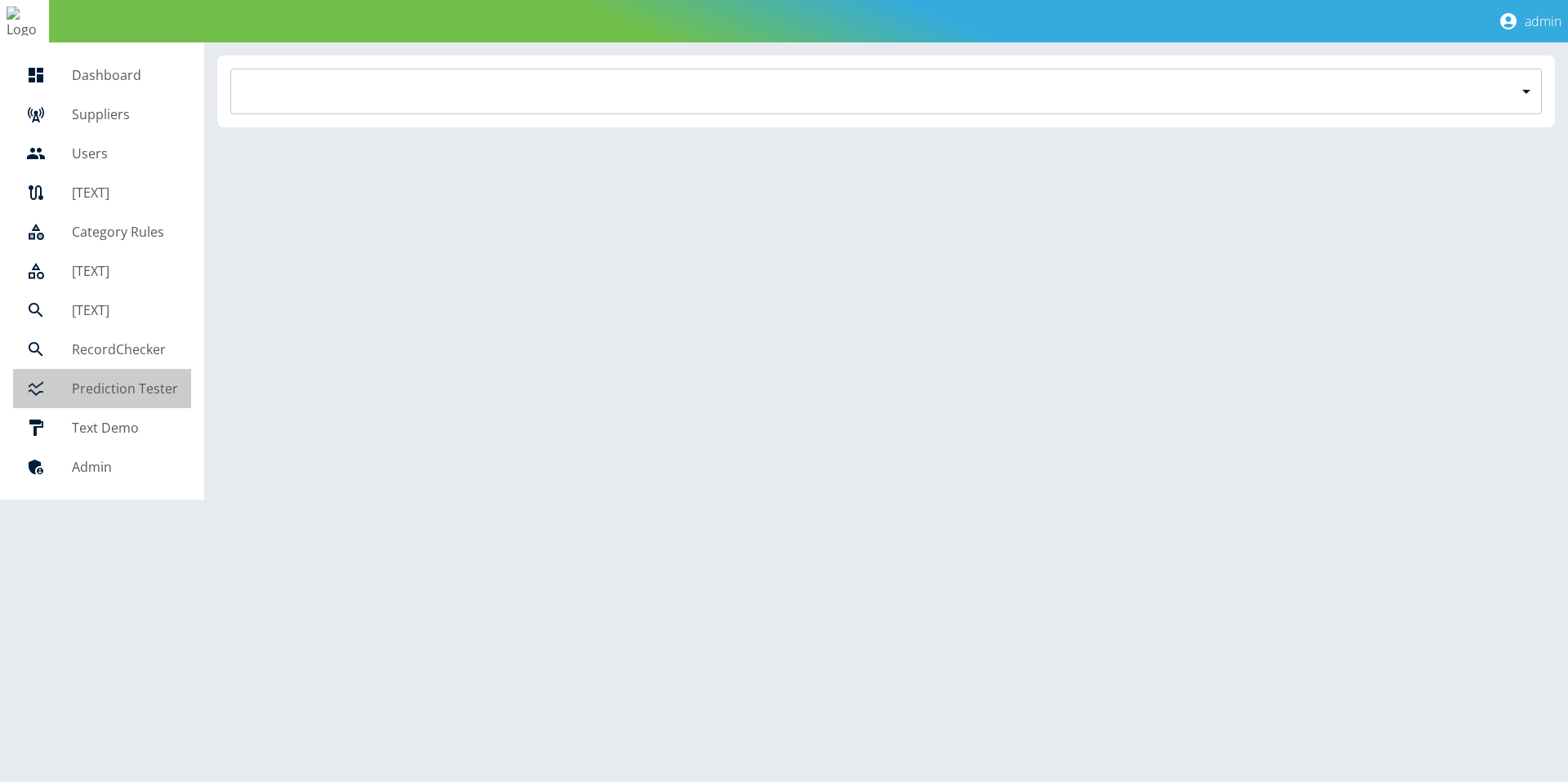 click on "Prediction Tester" at bounding box center [125, 389] 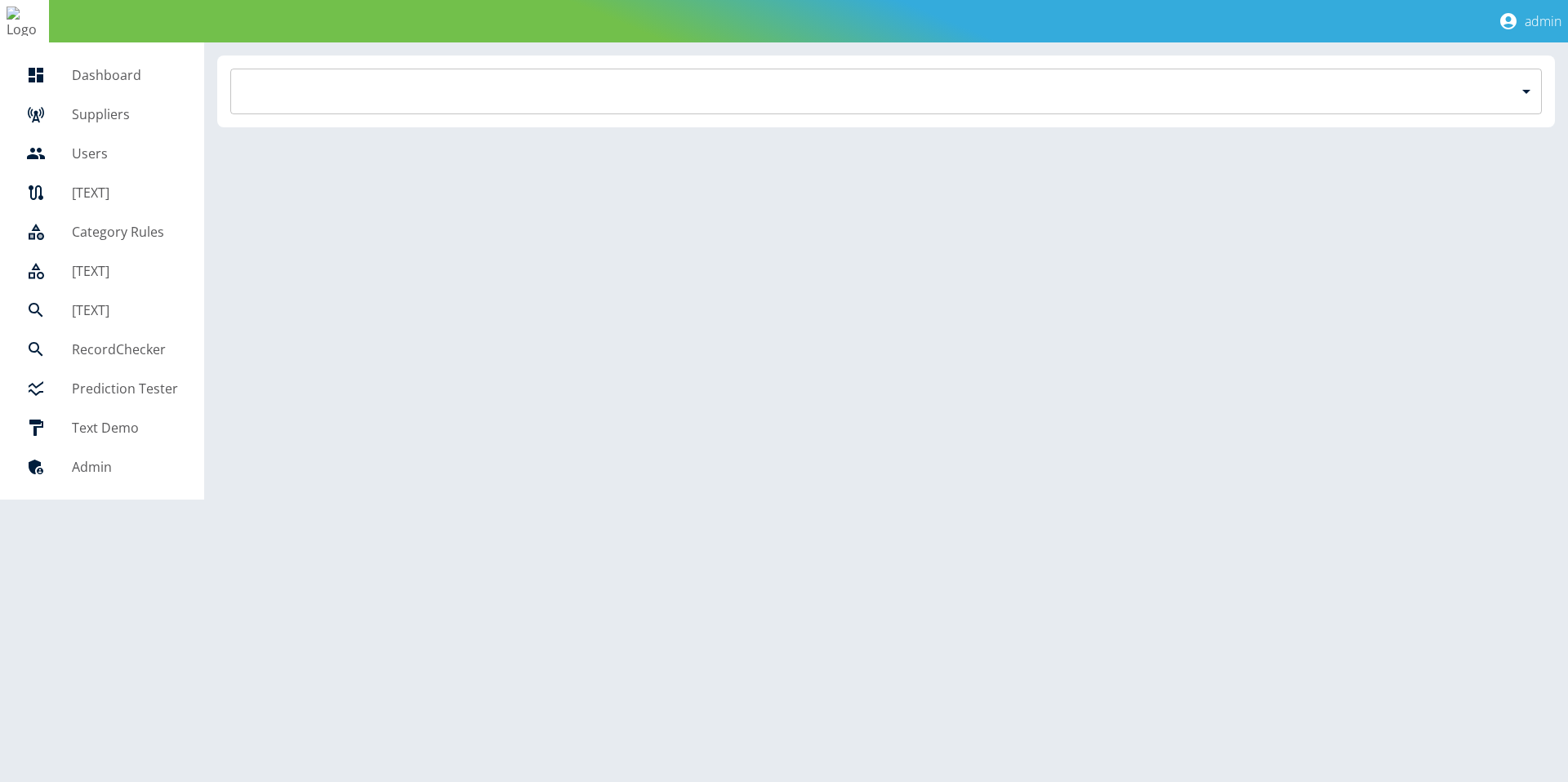 click on "admin Dashboard Suppliers Users Pipelines Category Rules Uncategorised Open Inquiry Record Checker Prediction Tester Text Demo Admin ​ Billing Platform
My Account Sign out" at bounding box center (784, 250) 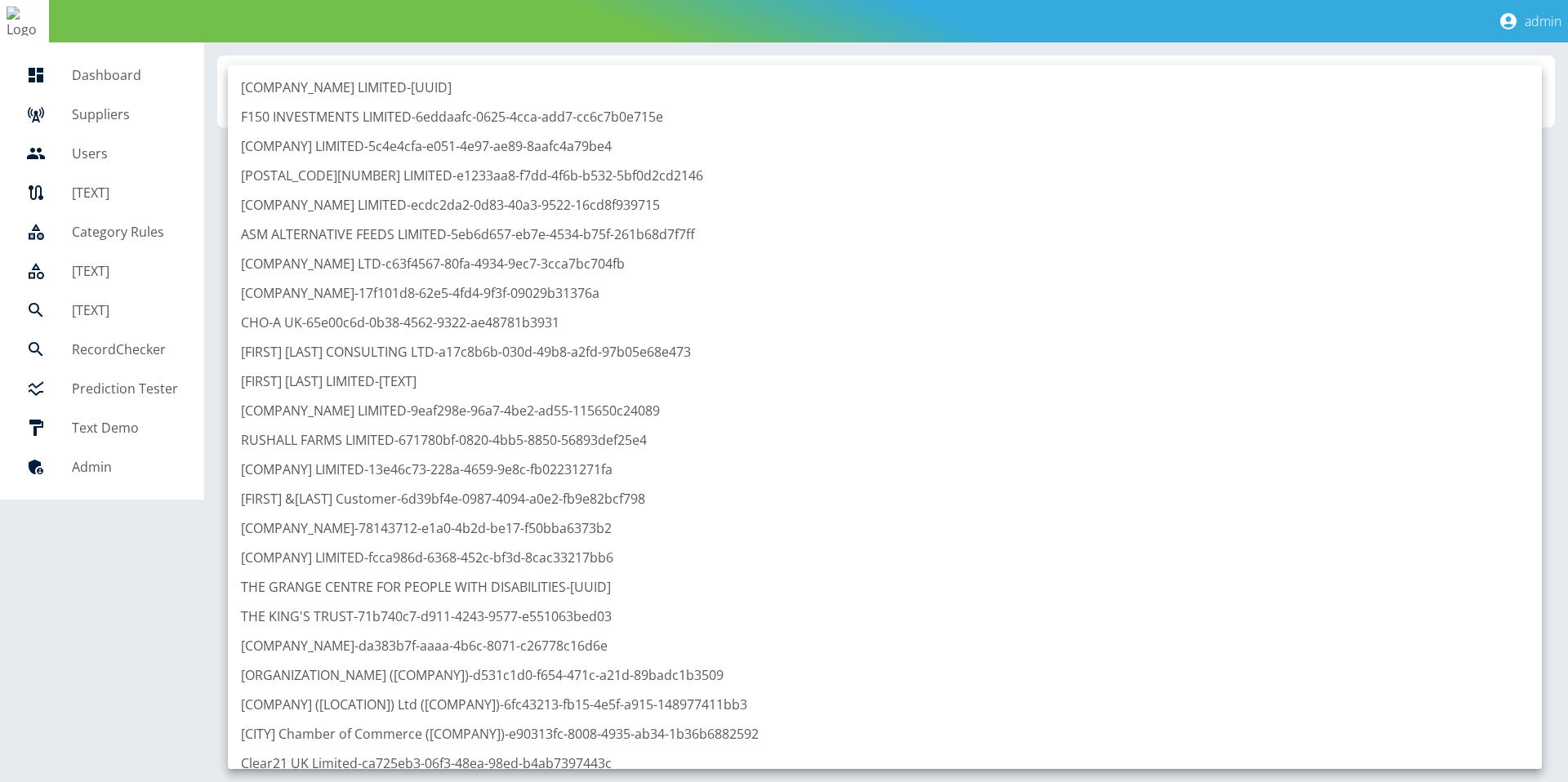 scroll, scrollTop: 0, scrollLeft: 0, axis: both 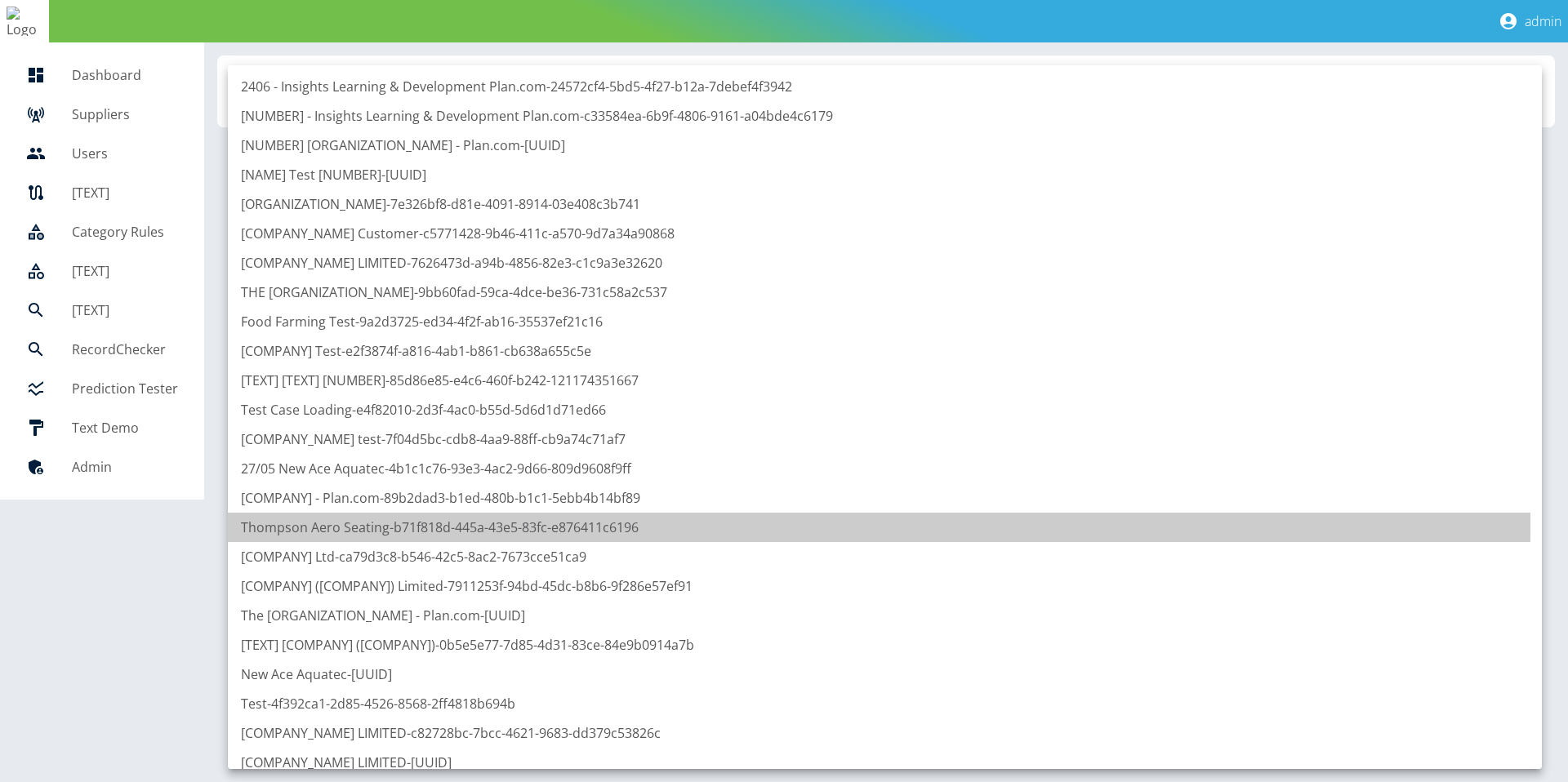 click on "[COMPANY_NAME]  -  [UUID]" at bounding box center [884, 527] 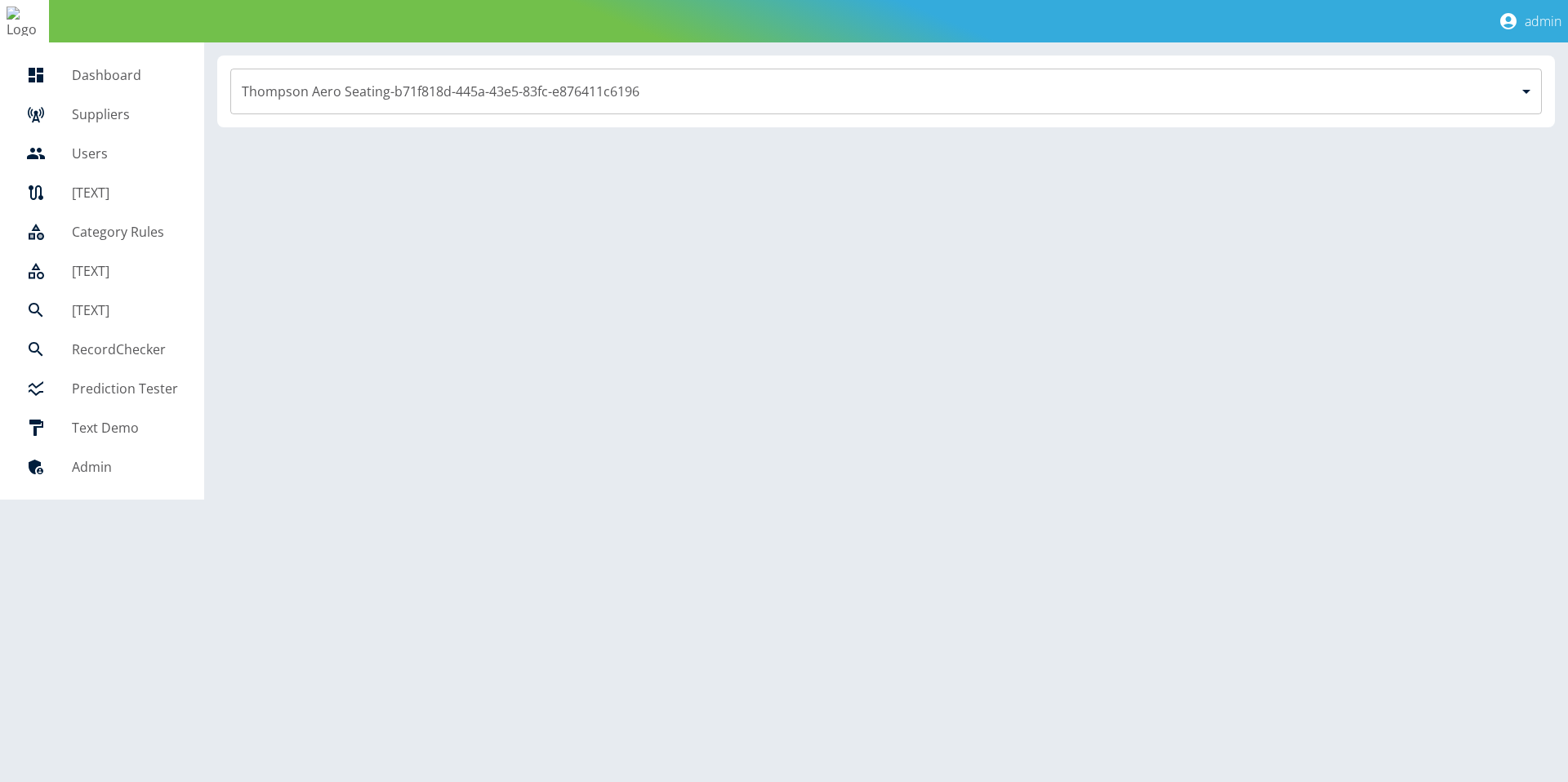click on "**********" at bounding box center (886, 271) 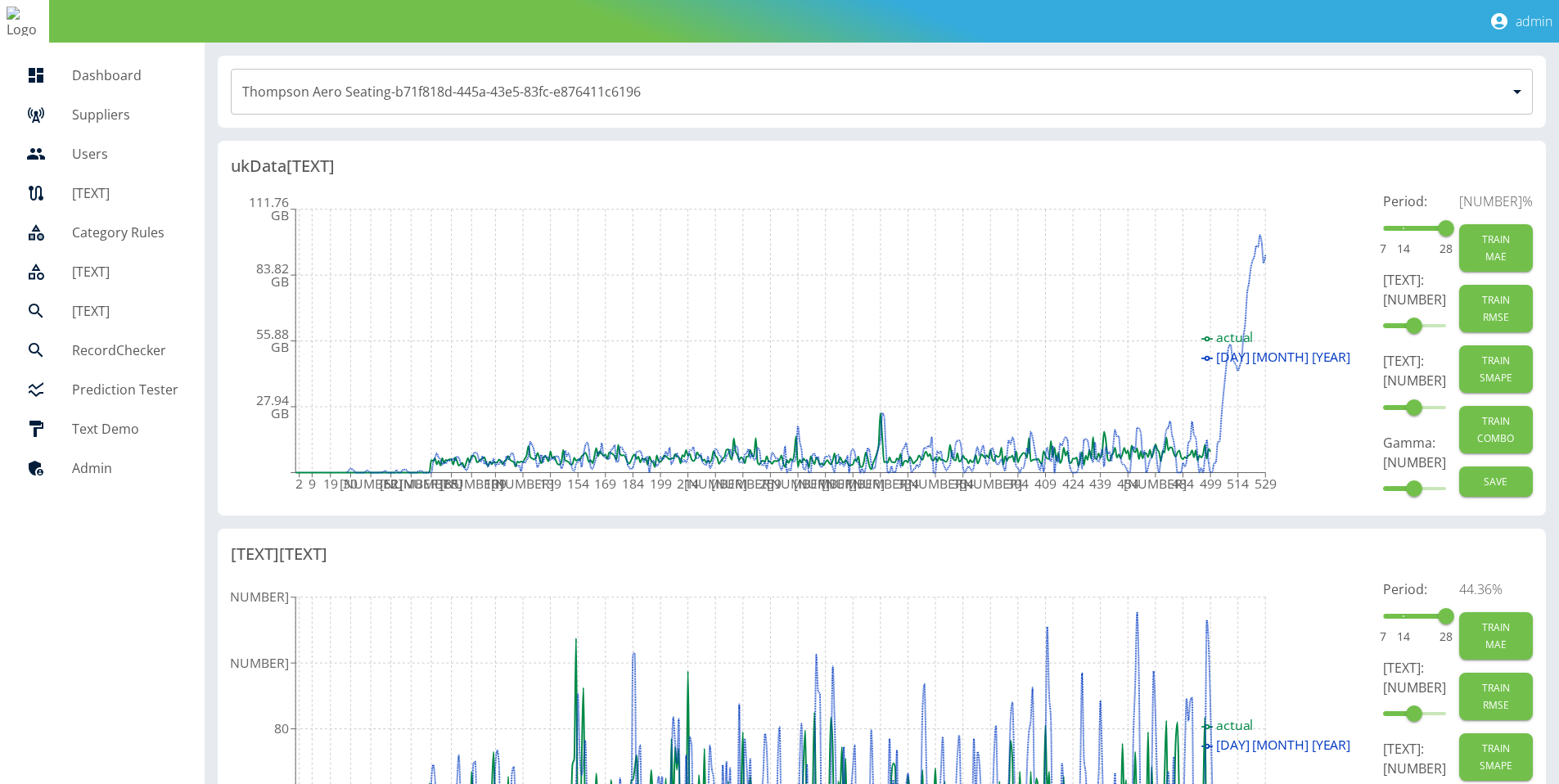 click on "admin" at bounding box center (1534, 21) 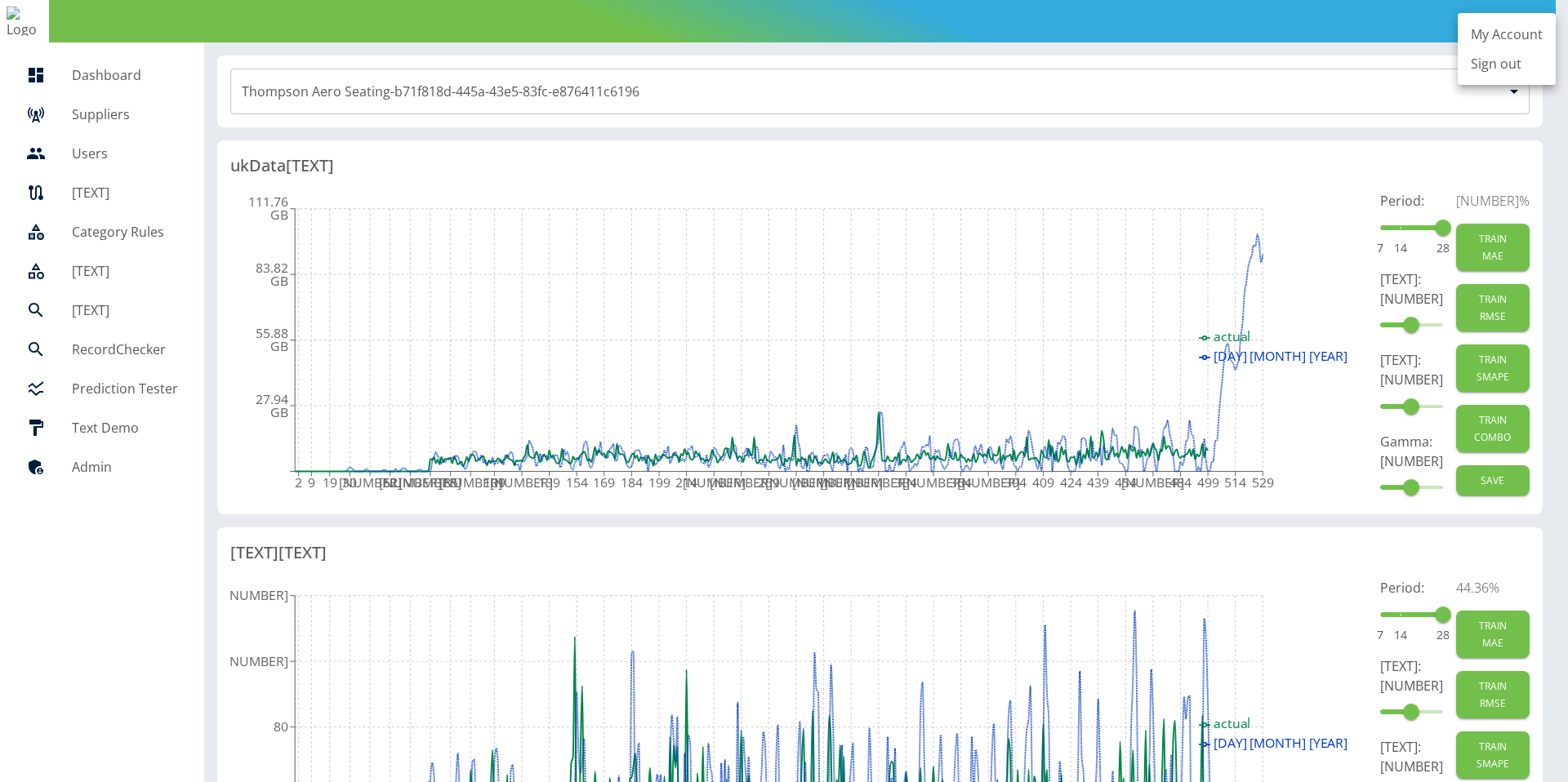 click at bounding box center (784, 391) 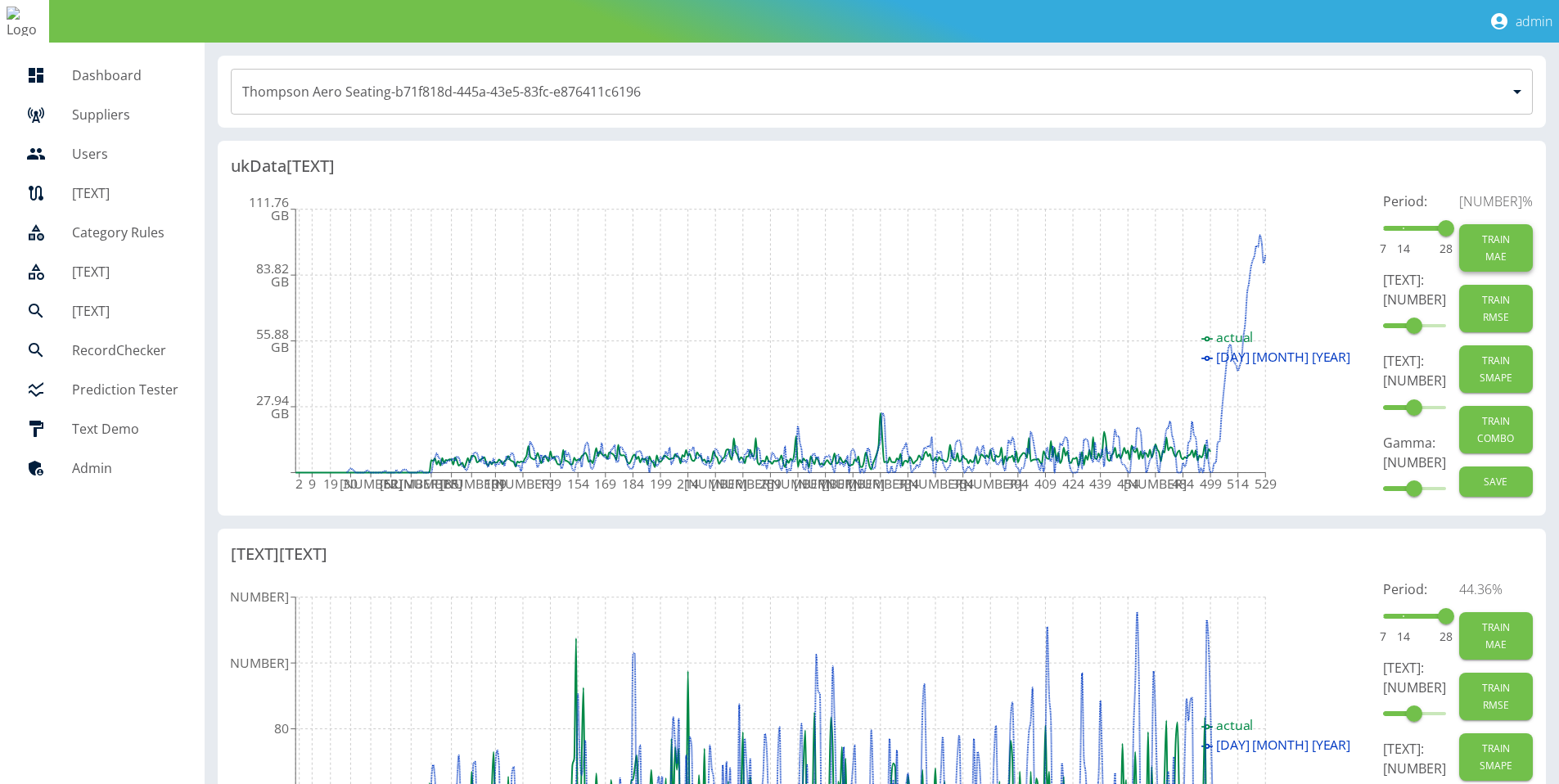 click on "Train MAE" at bounding box center [1496, 248] 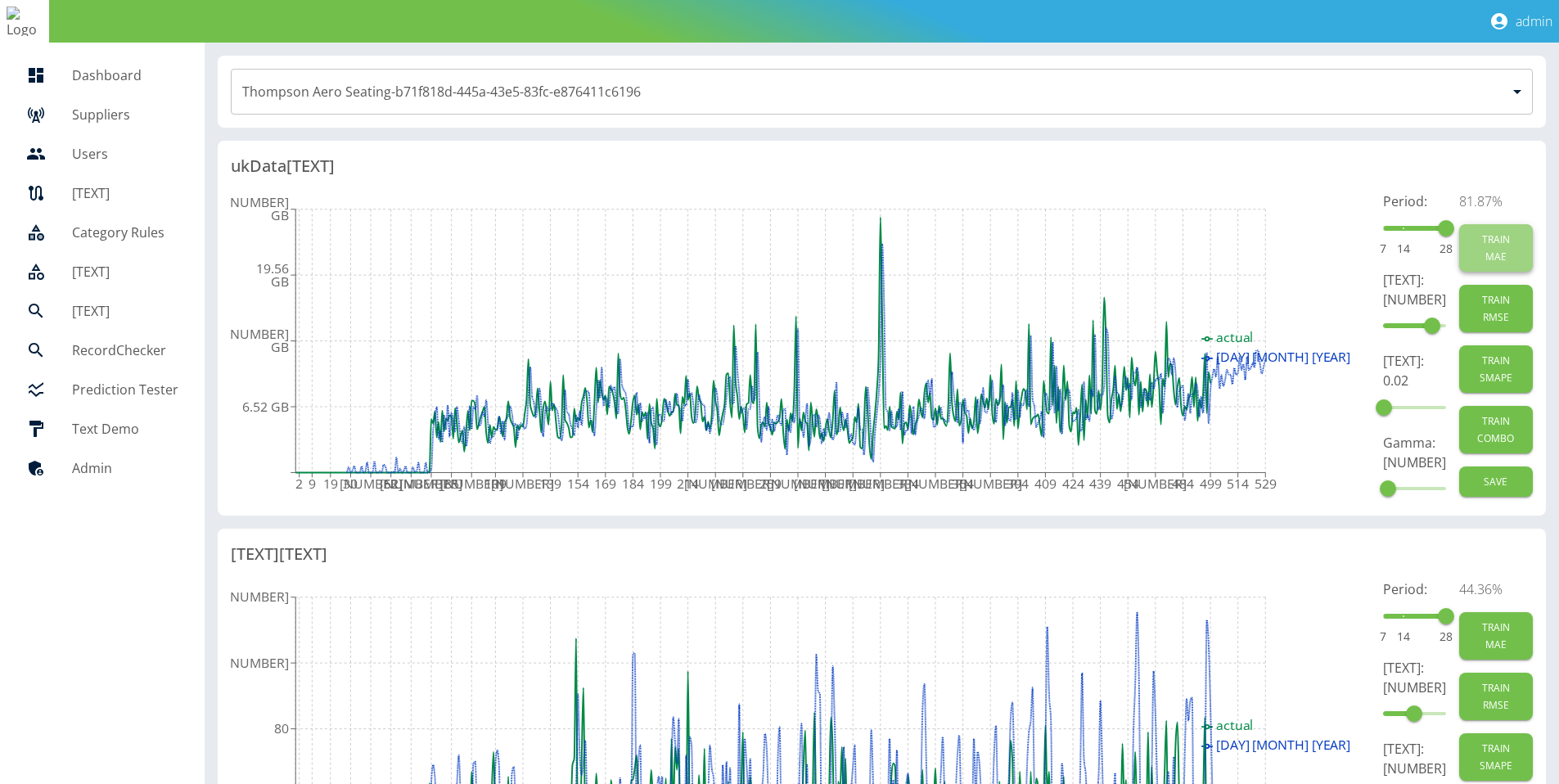 click on "Train MAE" at bounding box center [1496, 248] 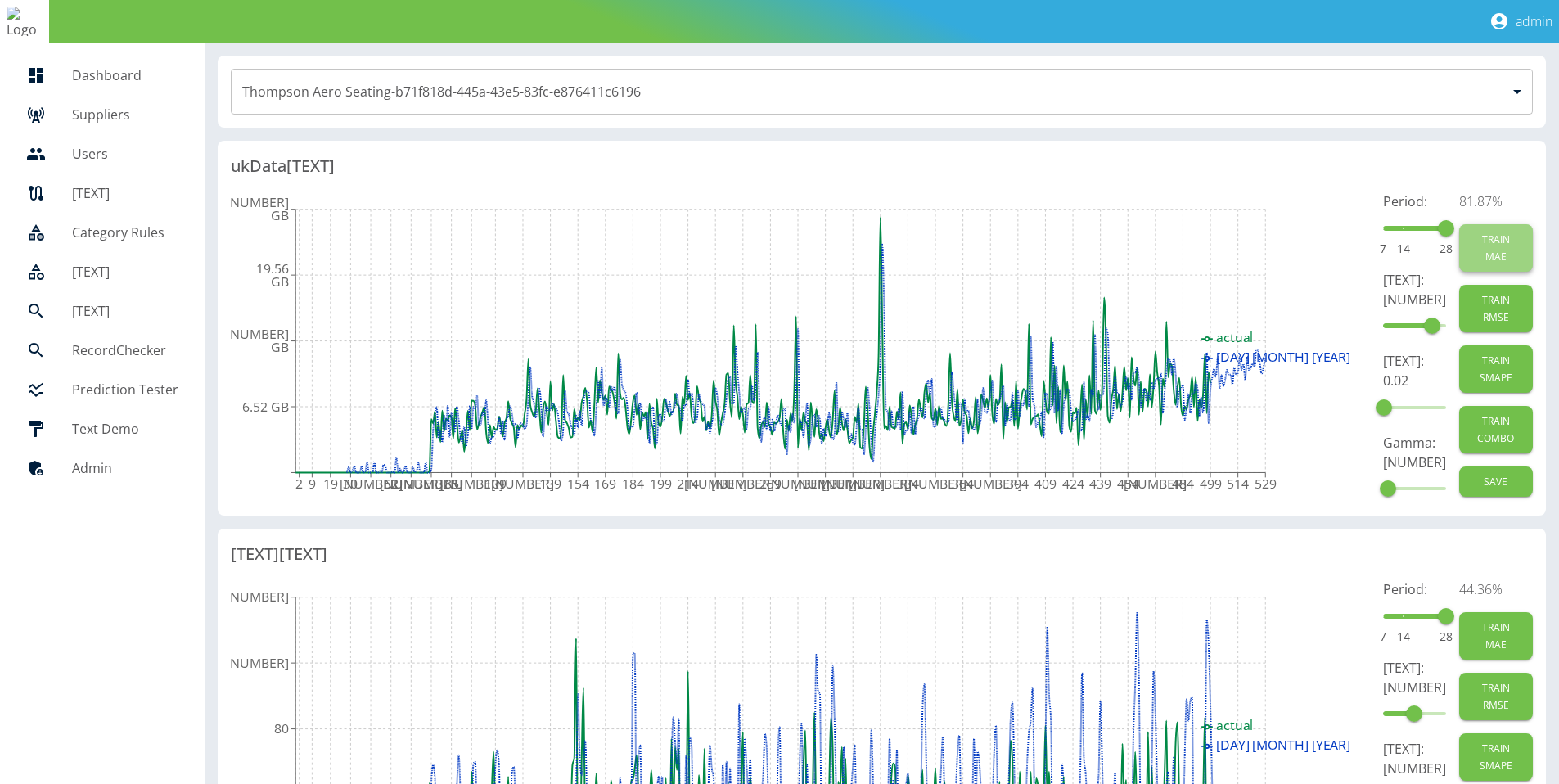 click on "Train MAE" at bounding box center (1496, 248) 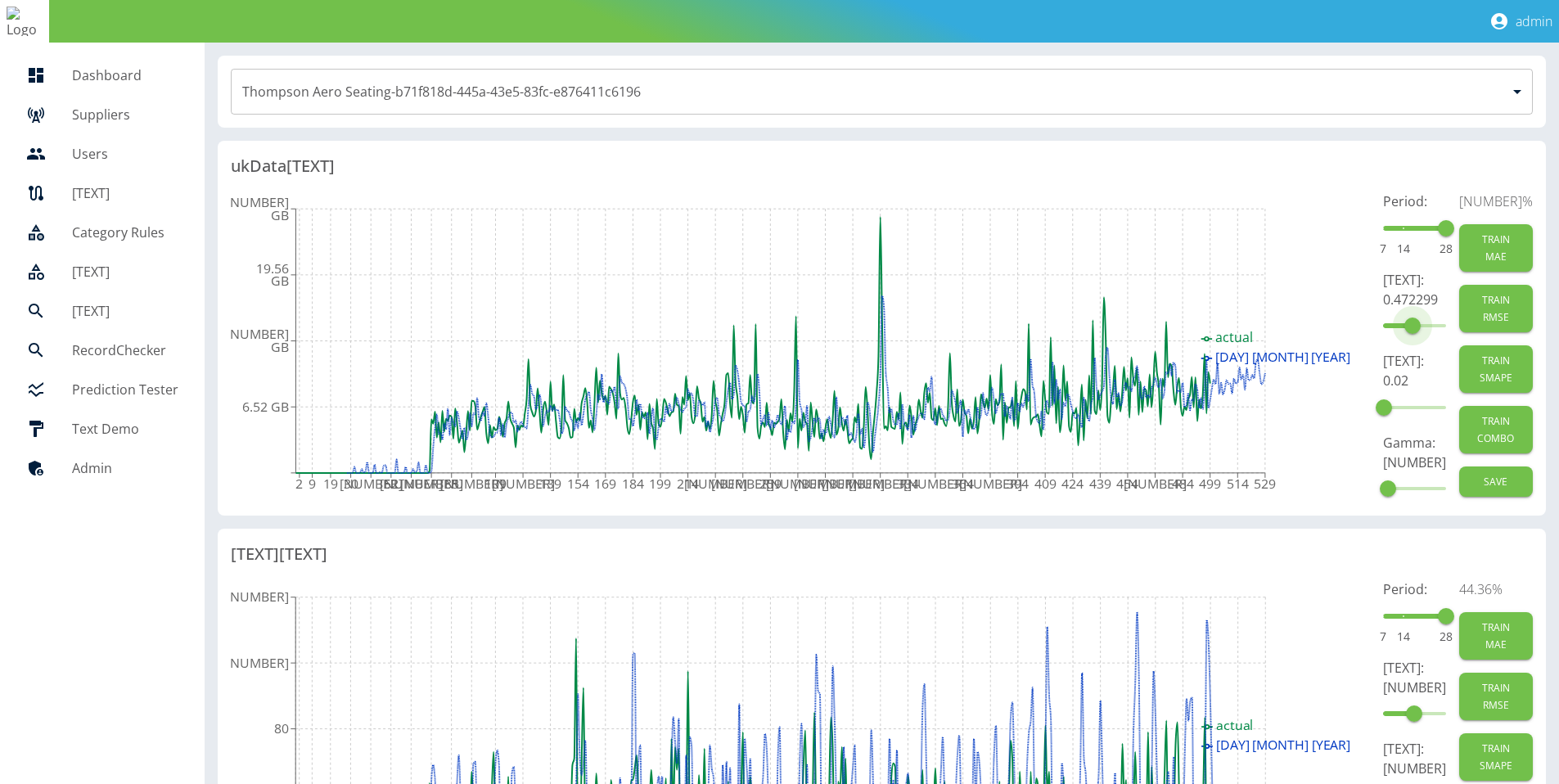 drag, startPoint x: 1433, startPoint y: 325, endPoint x: 1415, endPoint y: 327, distance: 18.11077 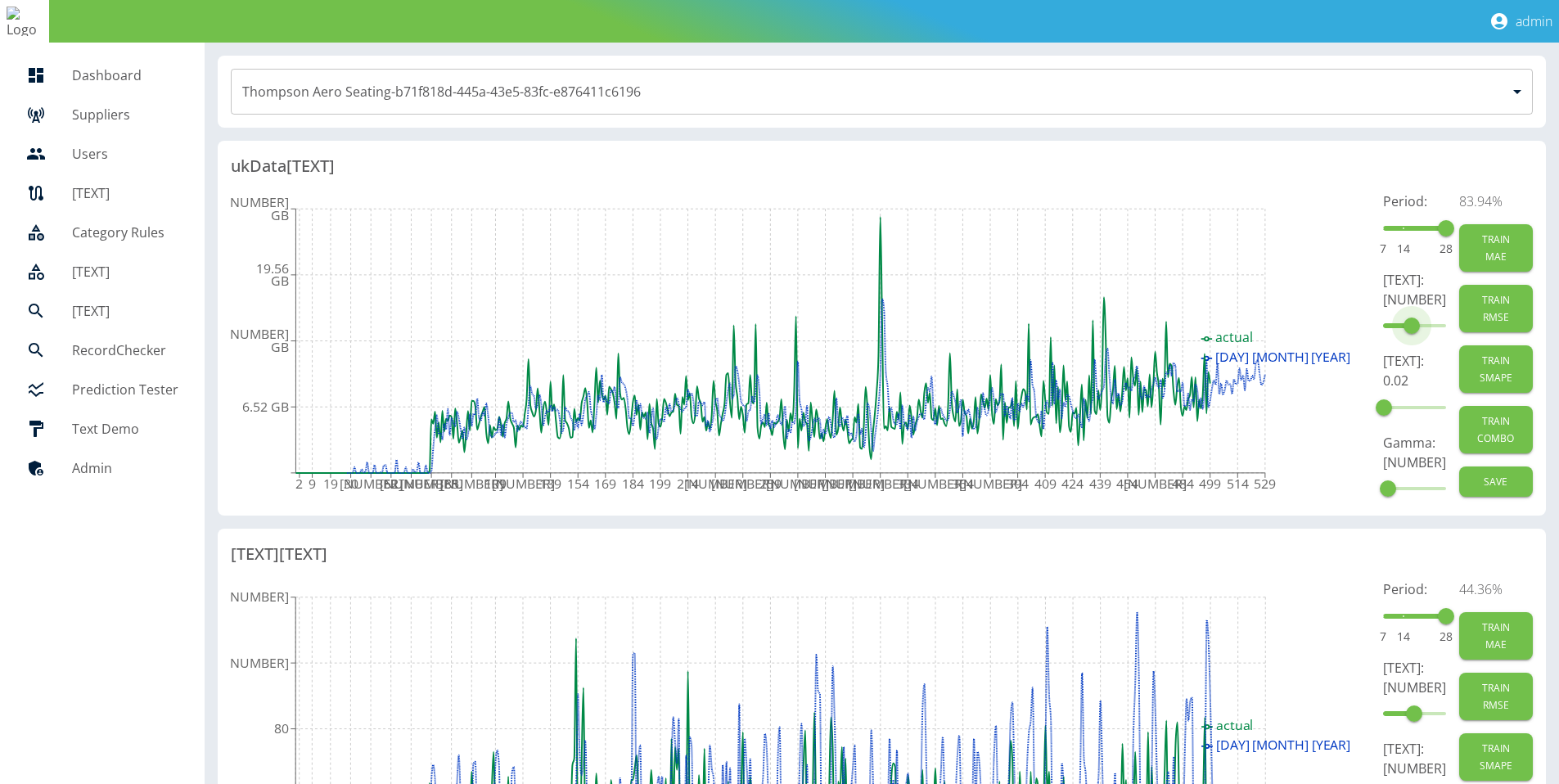 drag, startPoint x: 1401, startPoint y: 326, endPoint x: 1414, endPoint y: 323, distance: 13.34166 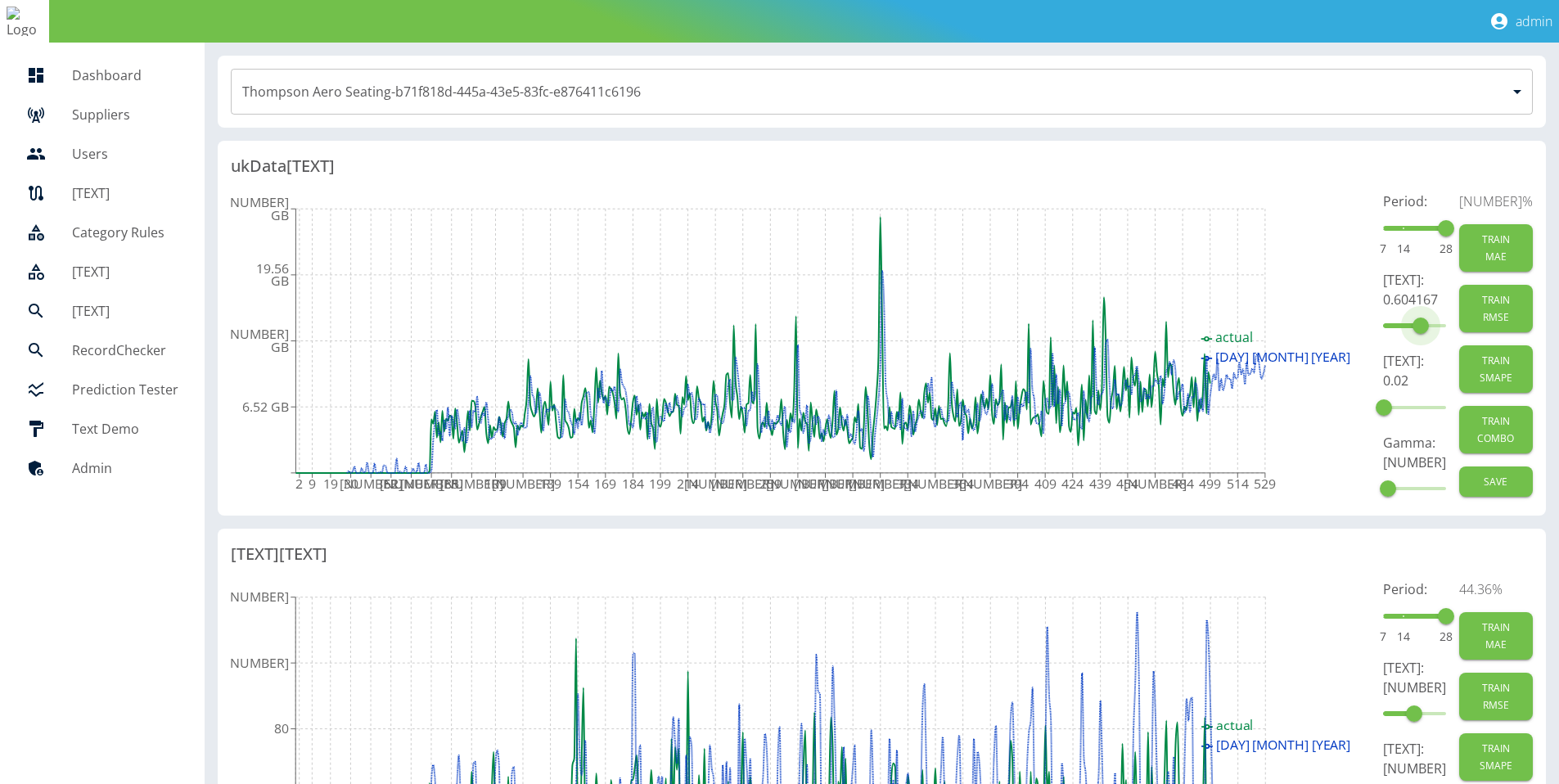 click at bounding box center [1421, 326] 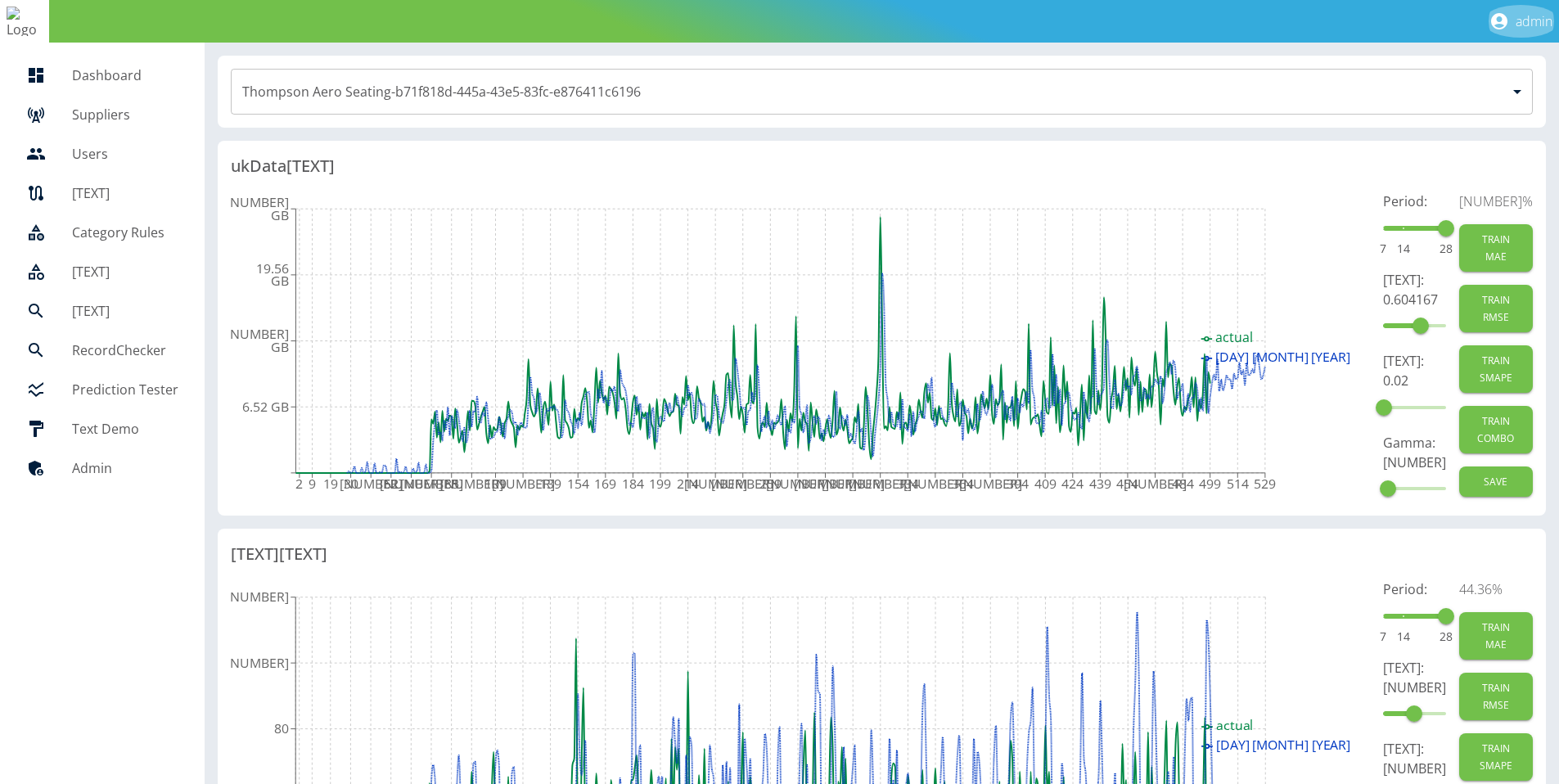 click on "admin" at bounding box center (1534, 21) 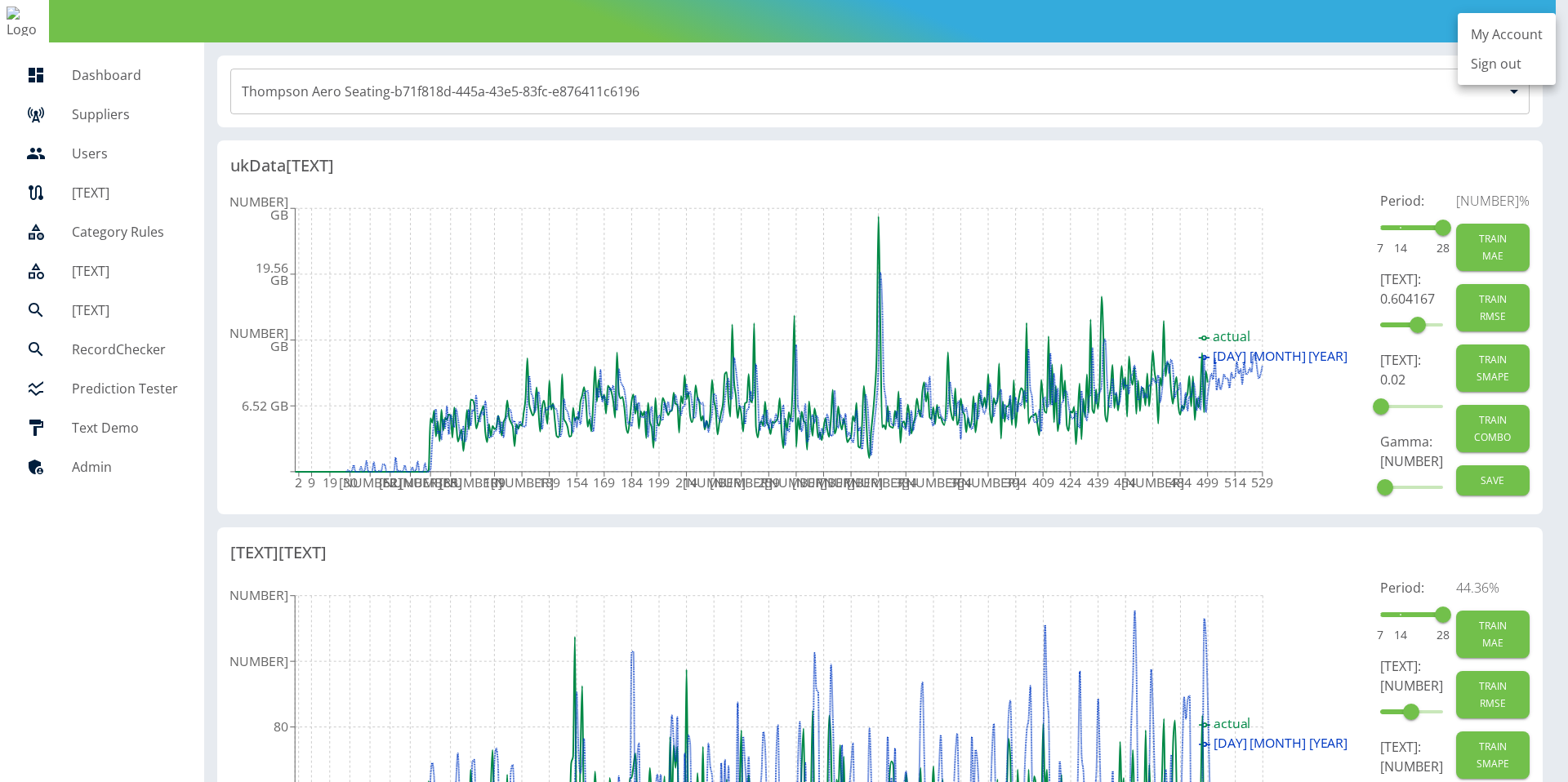 click on "Sign out" at bounding box center (1507, 64) 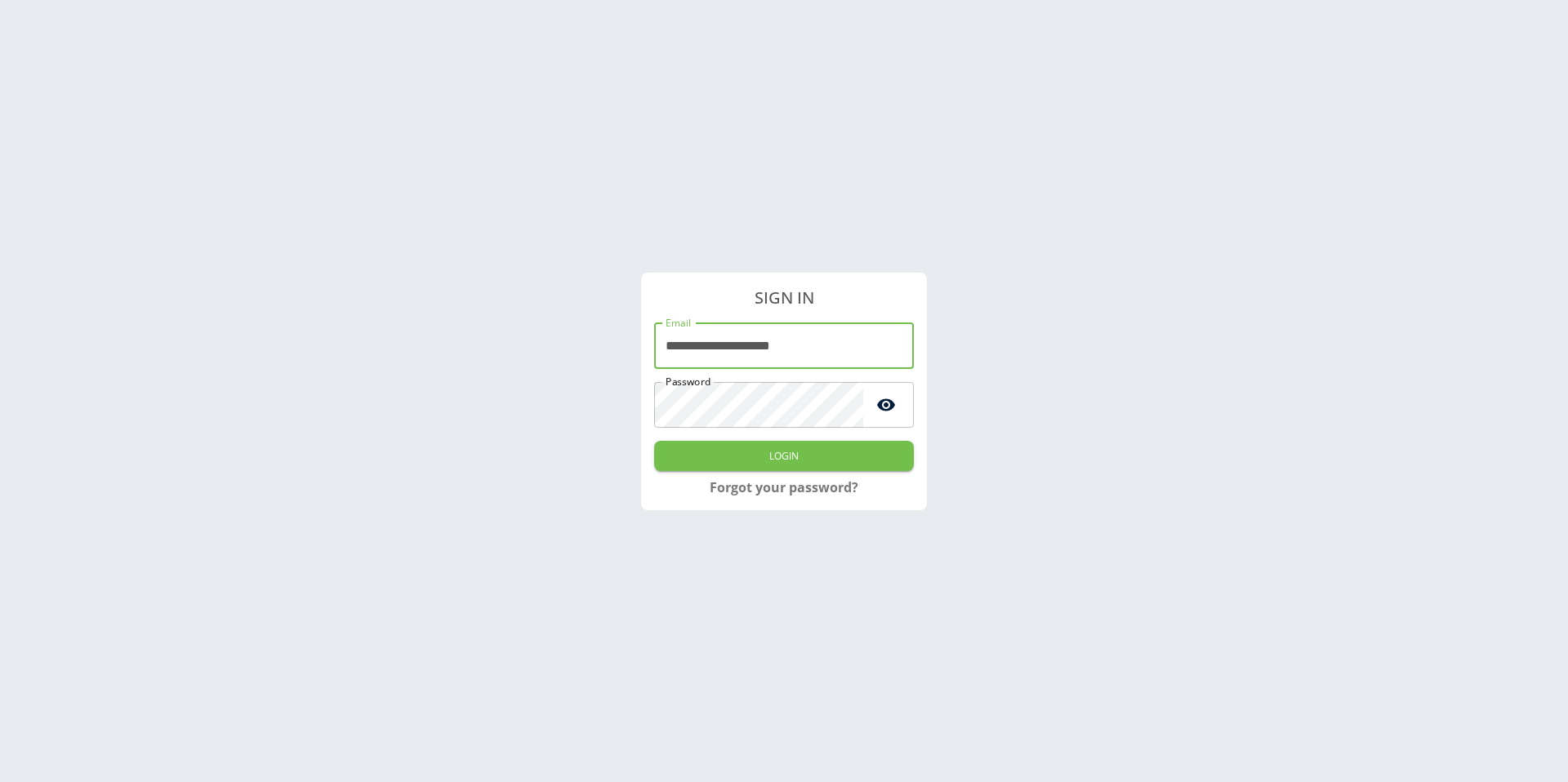 click on "**********" at bounding box center (784, 346) 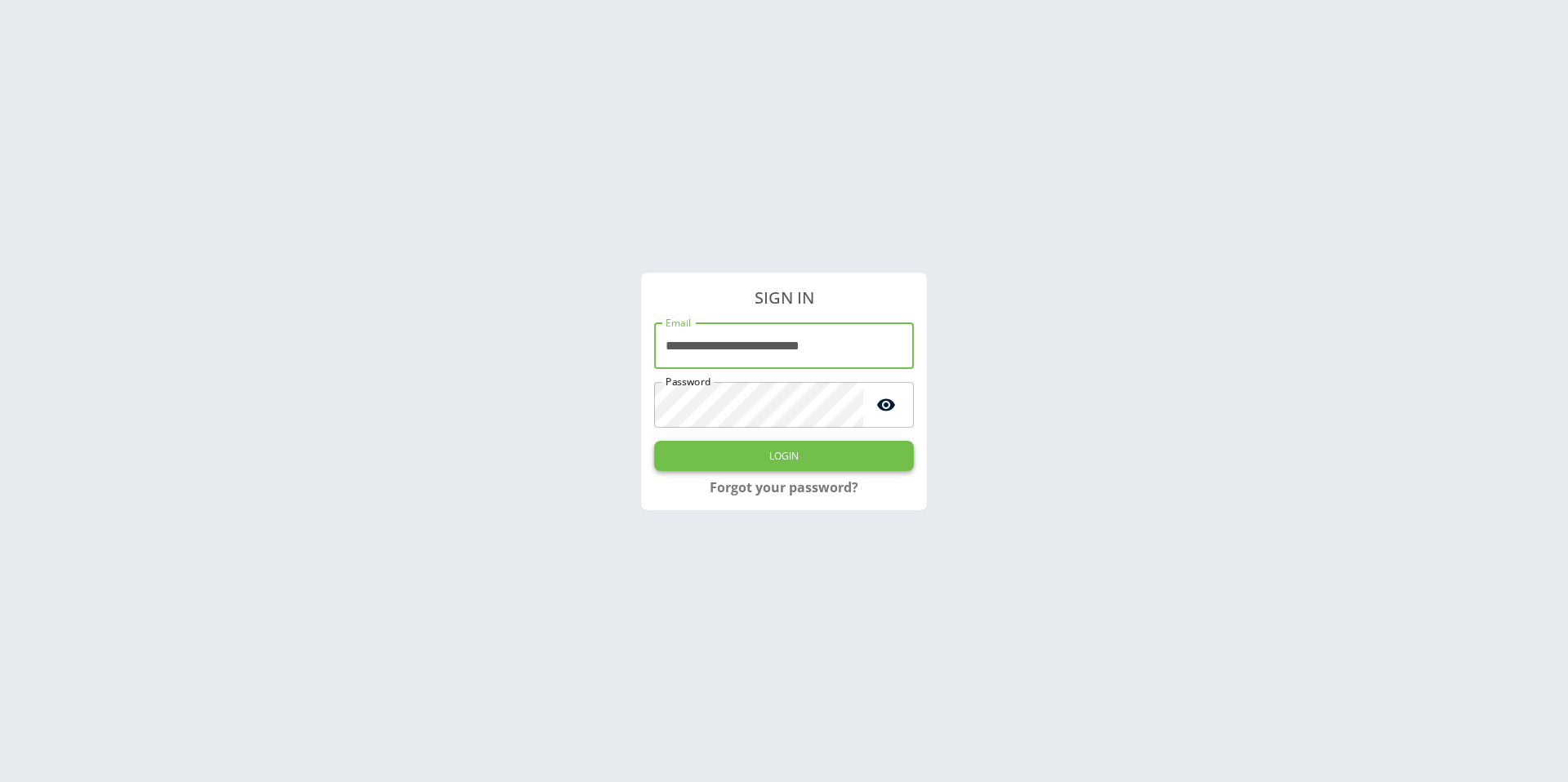 click on "Login" at bounding box center [784, 455] 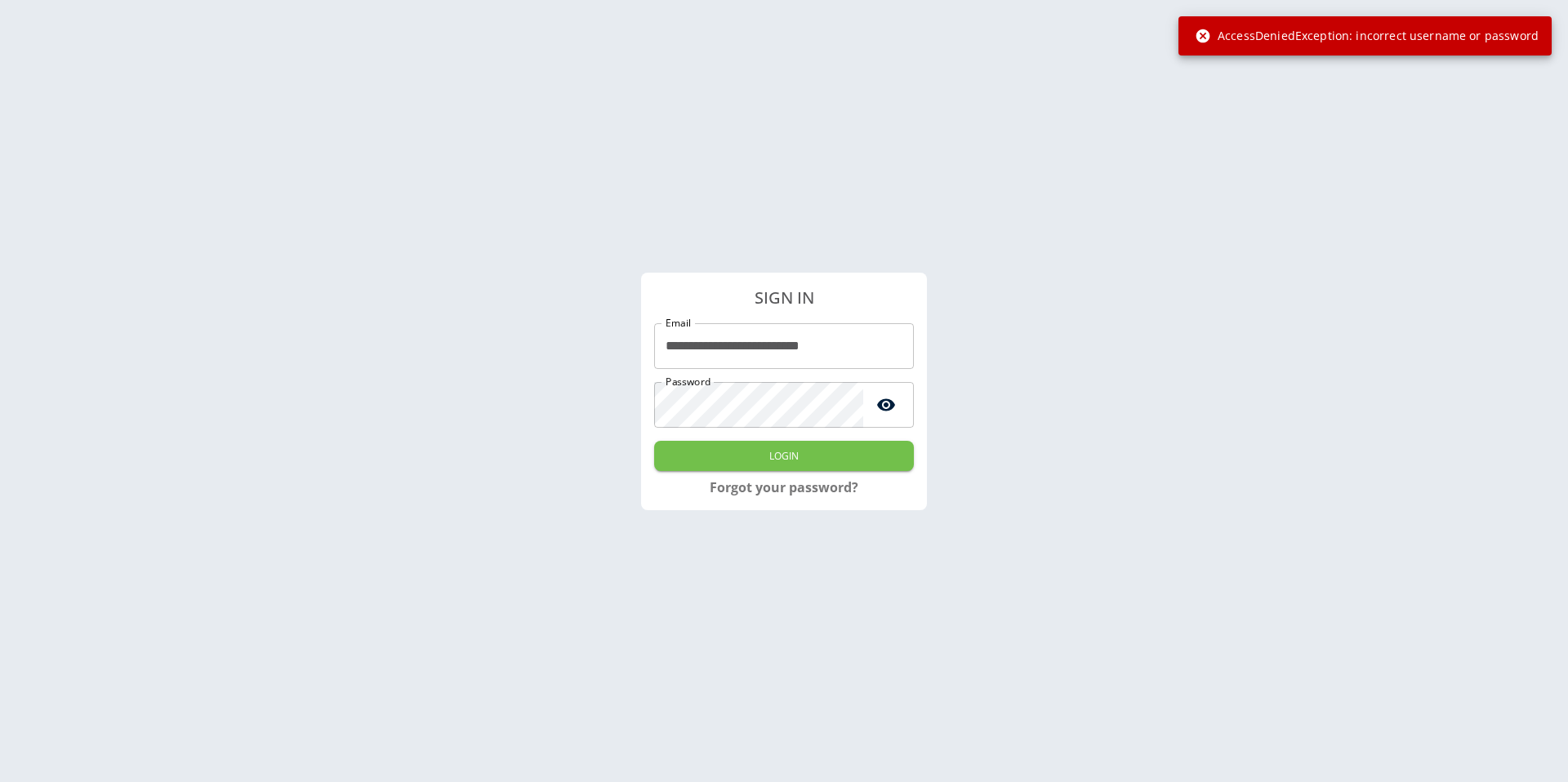 click at bounding box center [886, 404] 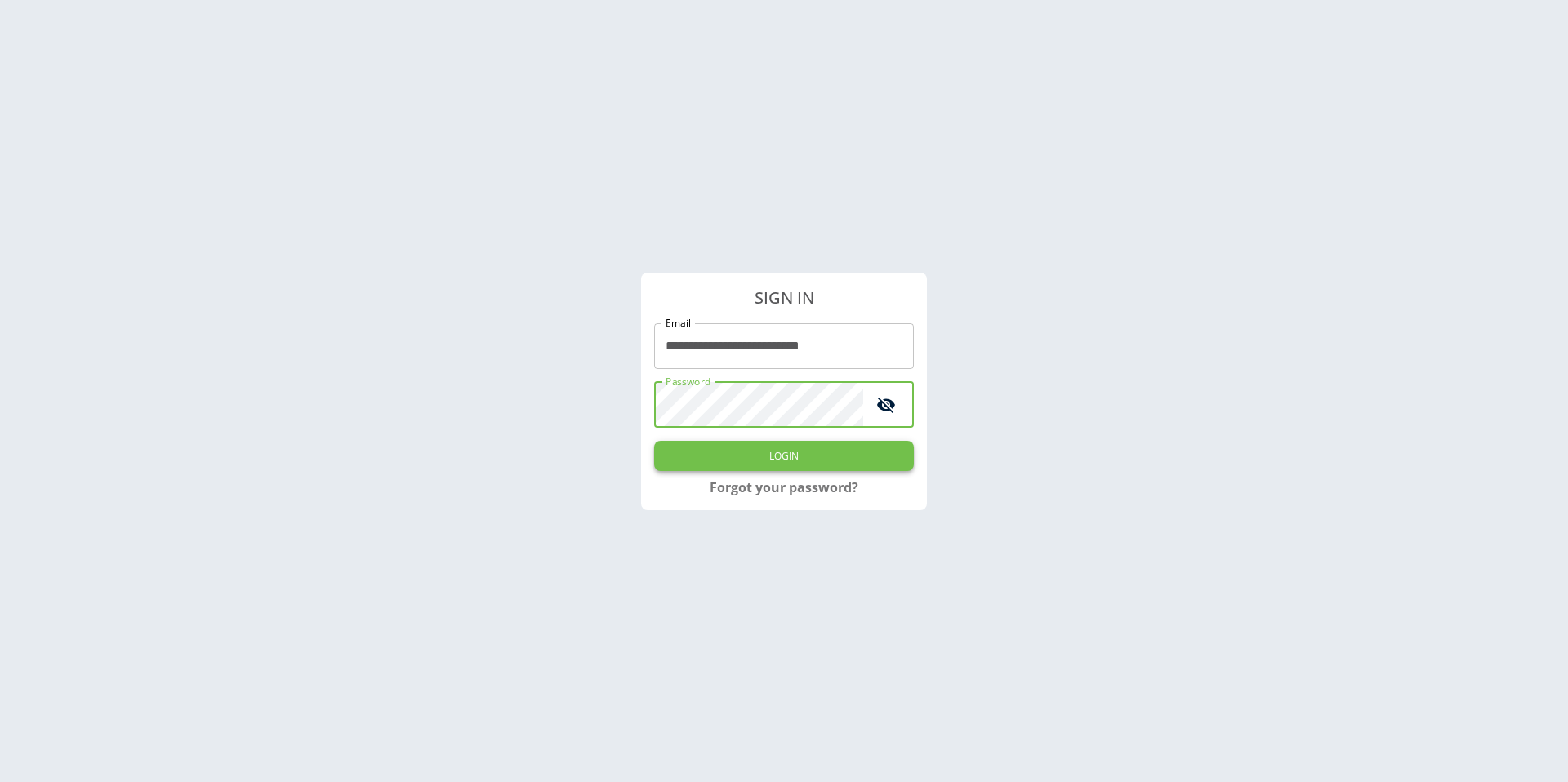 click on "Login" at bounding box center [784, 455] 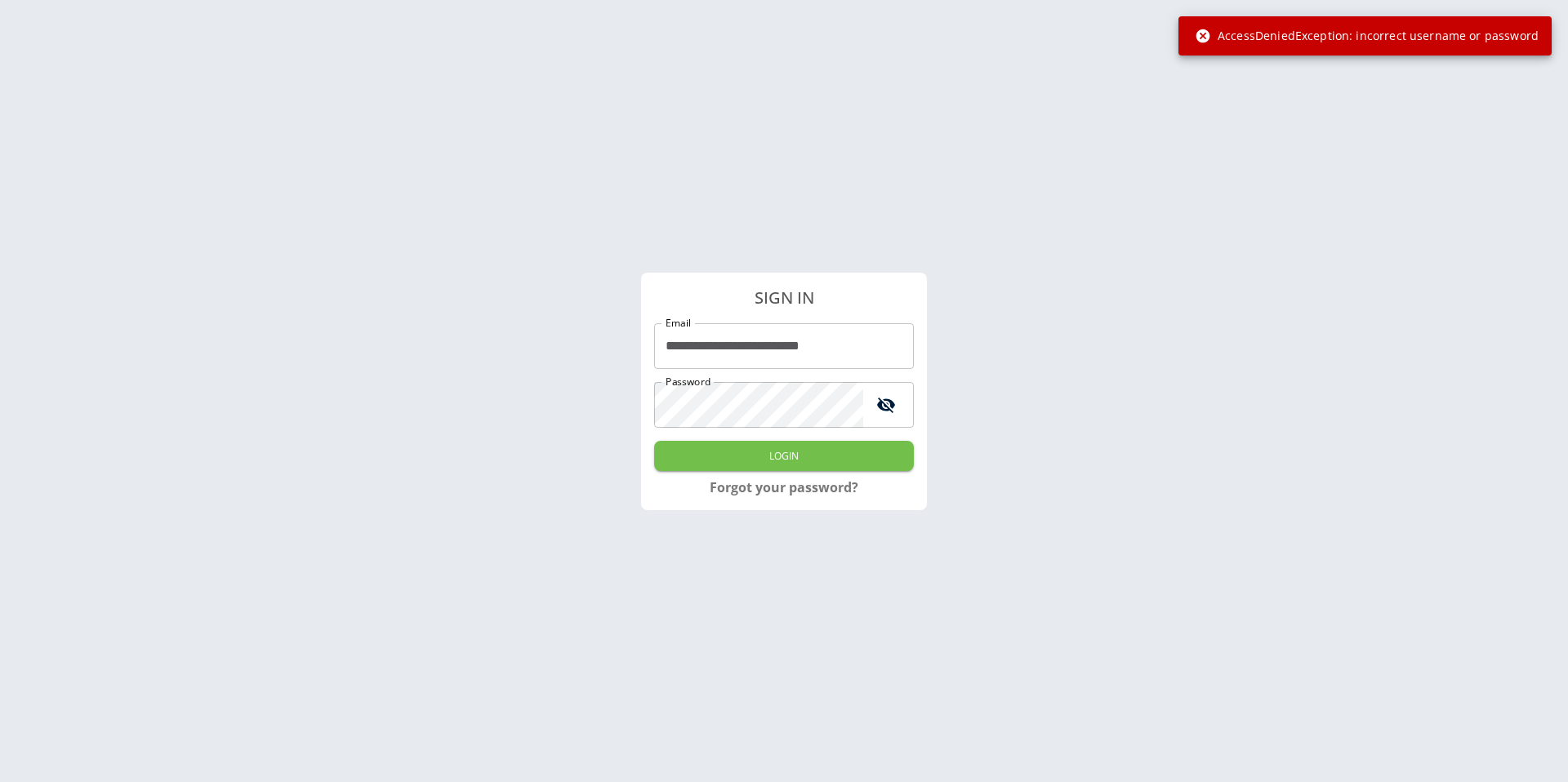click on "**********" at bounding box center [784, 346] 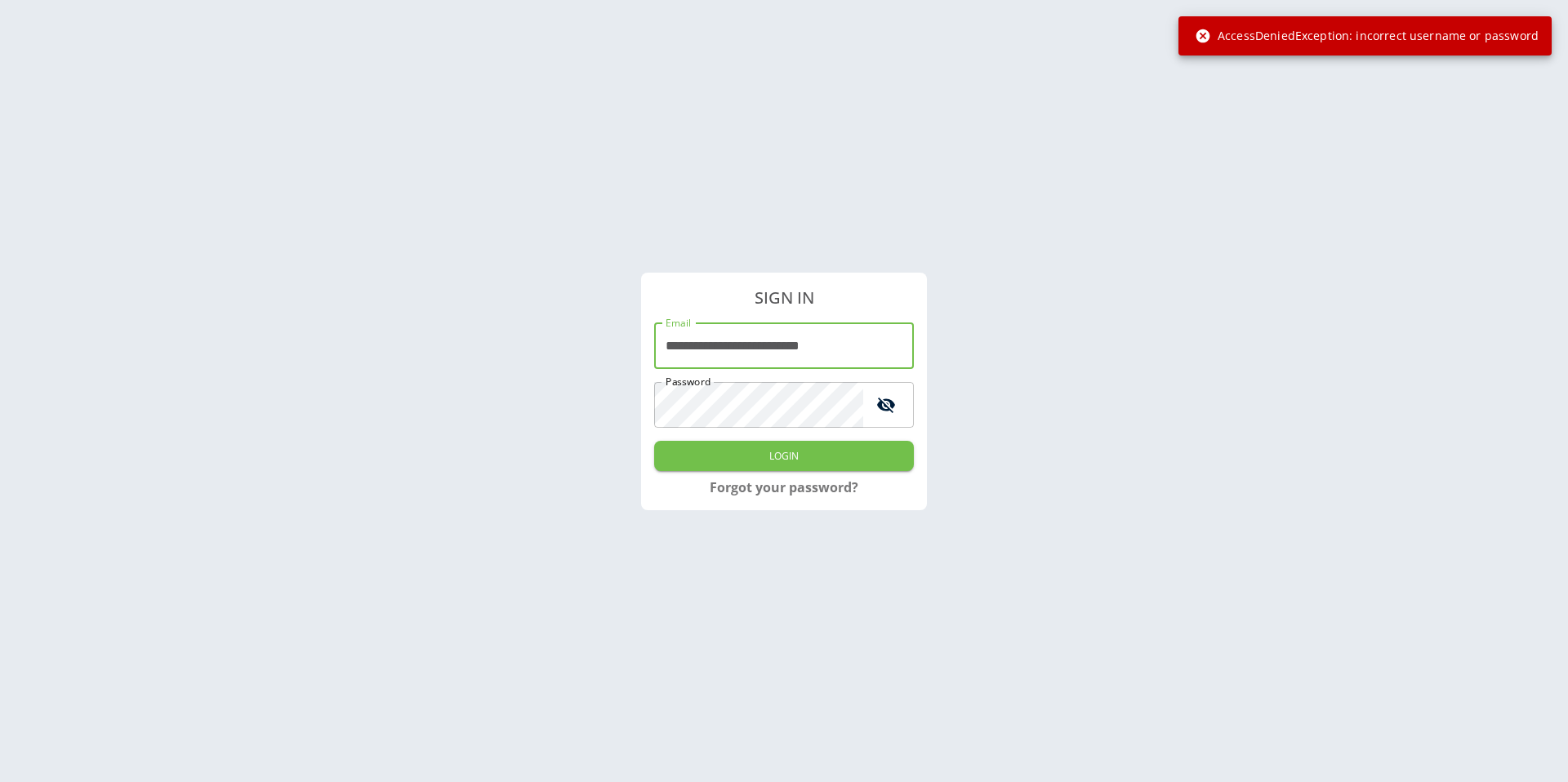 click on "**********" at bounding box center (784, 346) 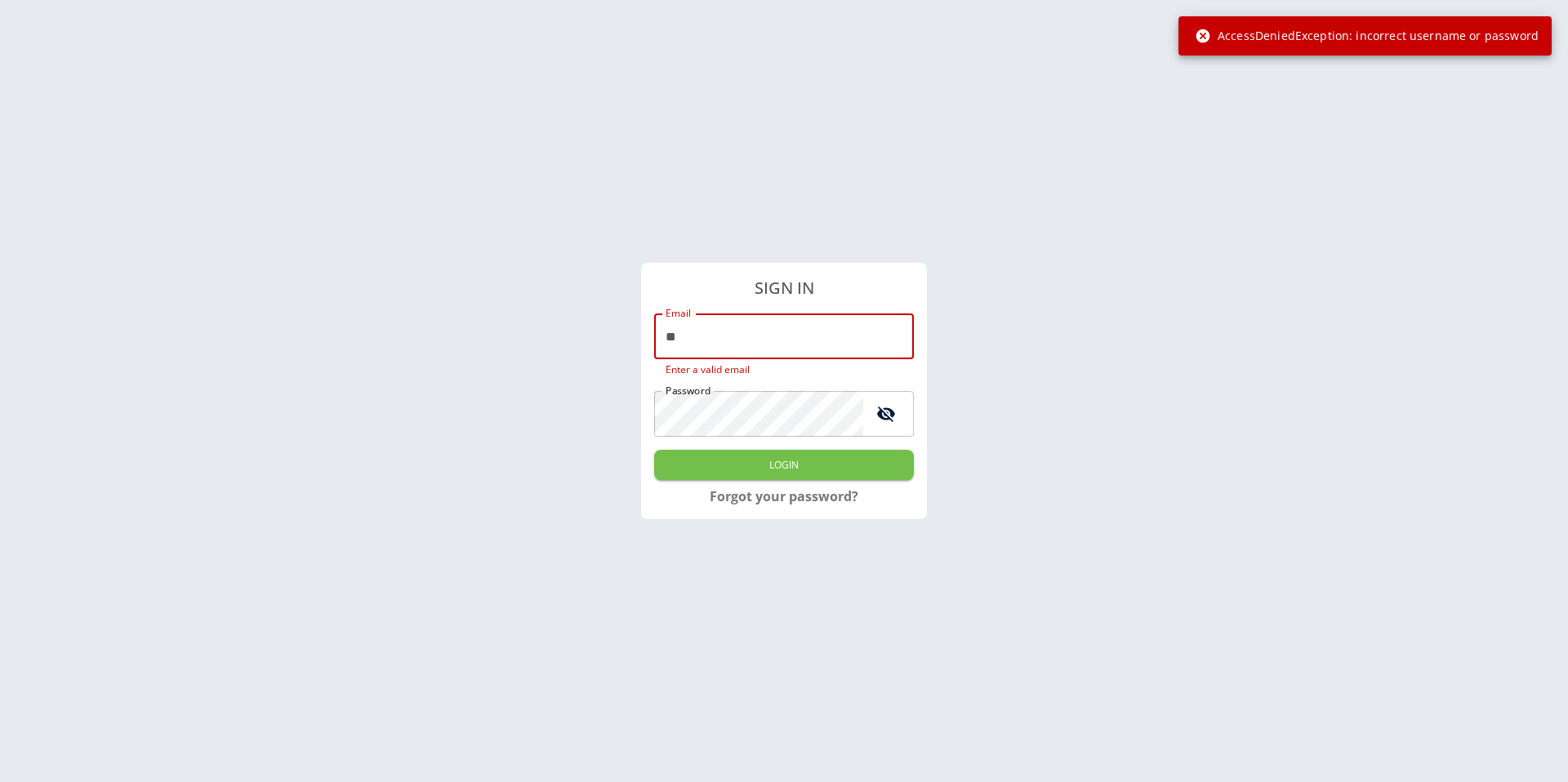 type on "**********" 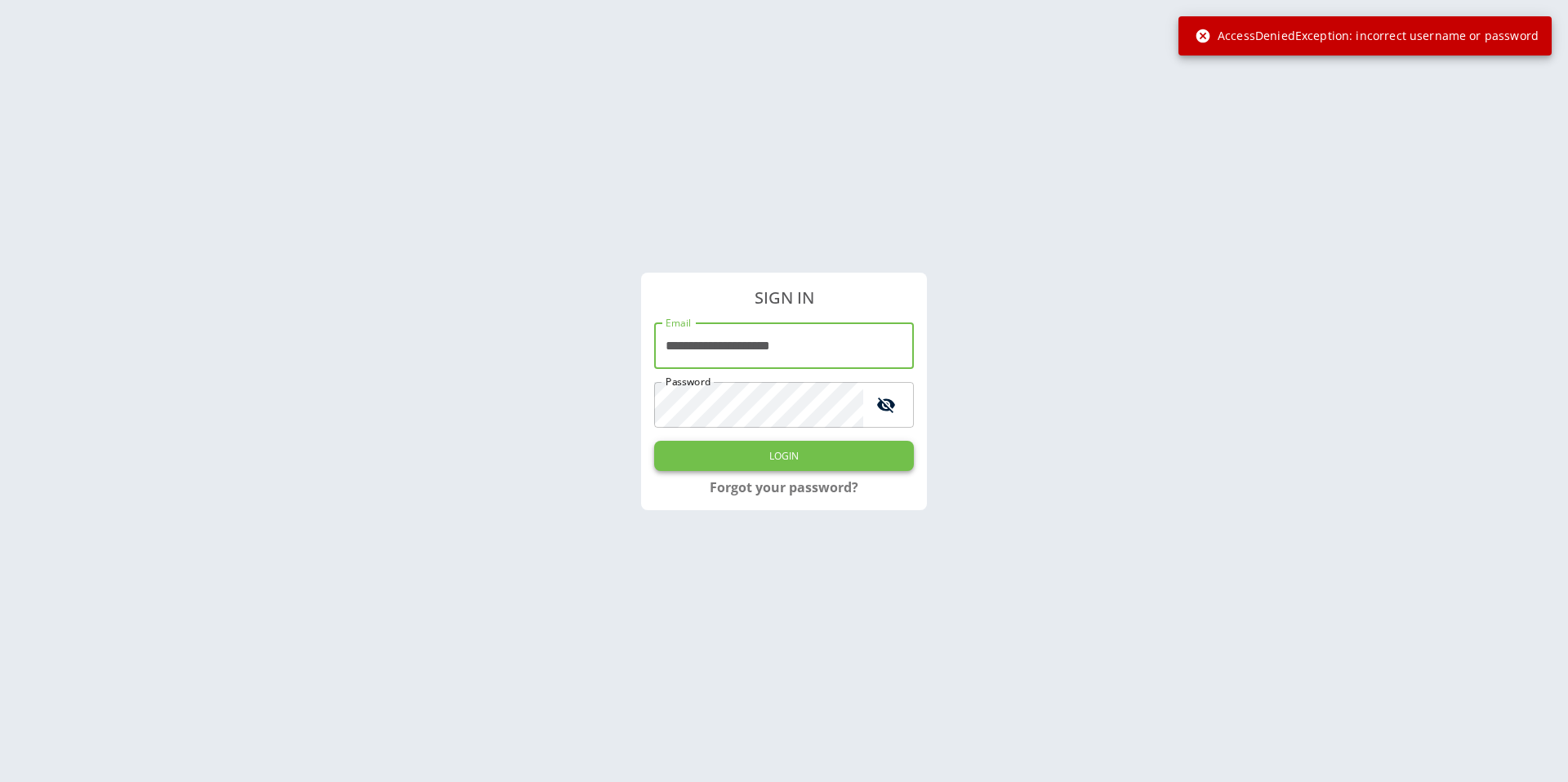 click on "Login" at bounding box center (784, 455) 